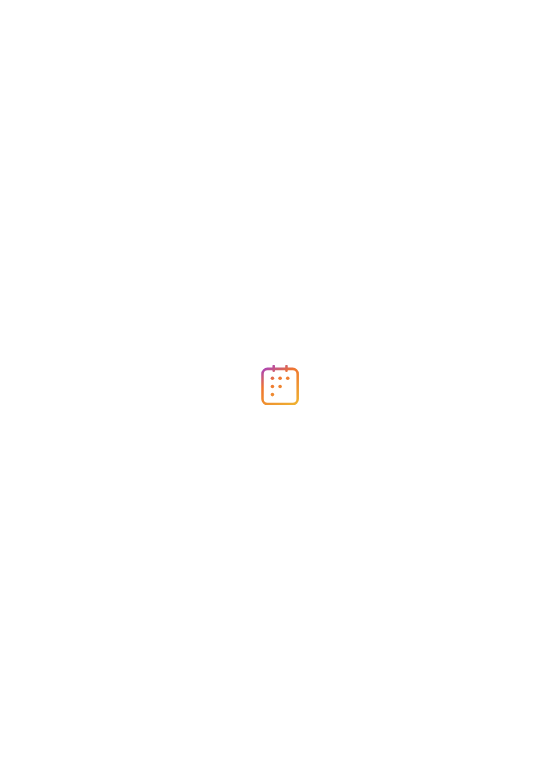 scroll, scrollTop: 0, scrollLeft: 0, axis: both 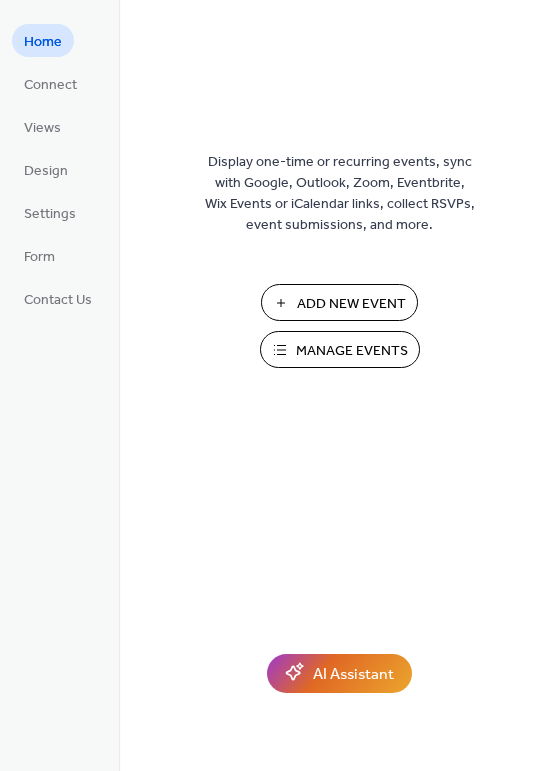 click on "Manage Events" at bounding box center [352, 351] 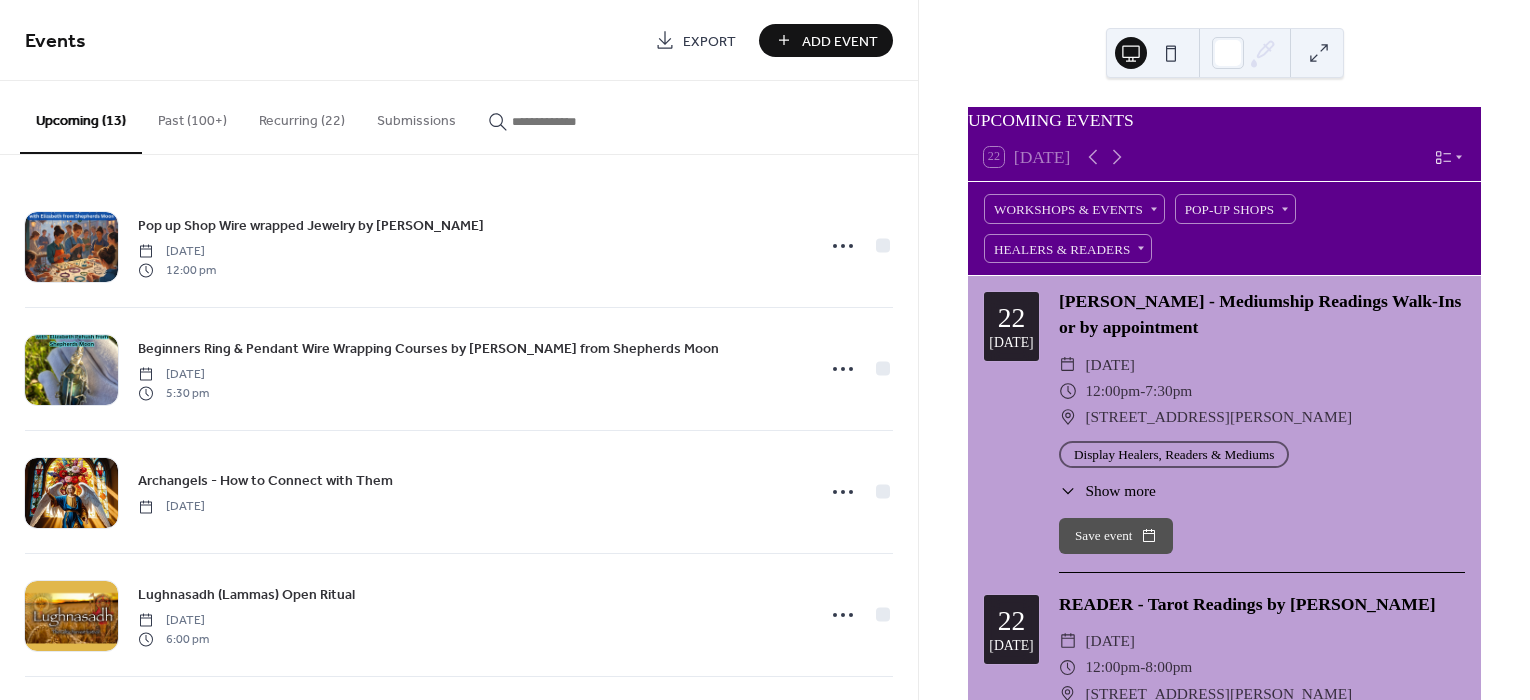scroll, scrollTop: 0, scrollLeft: 0, axis: both 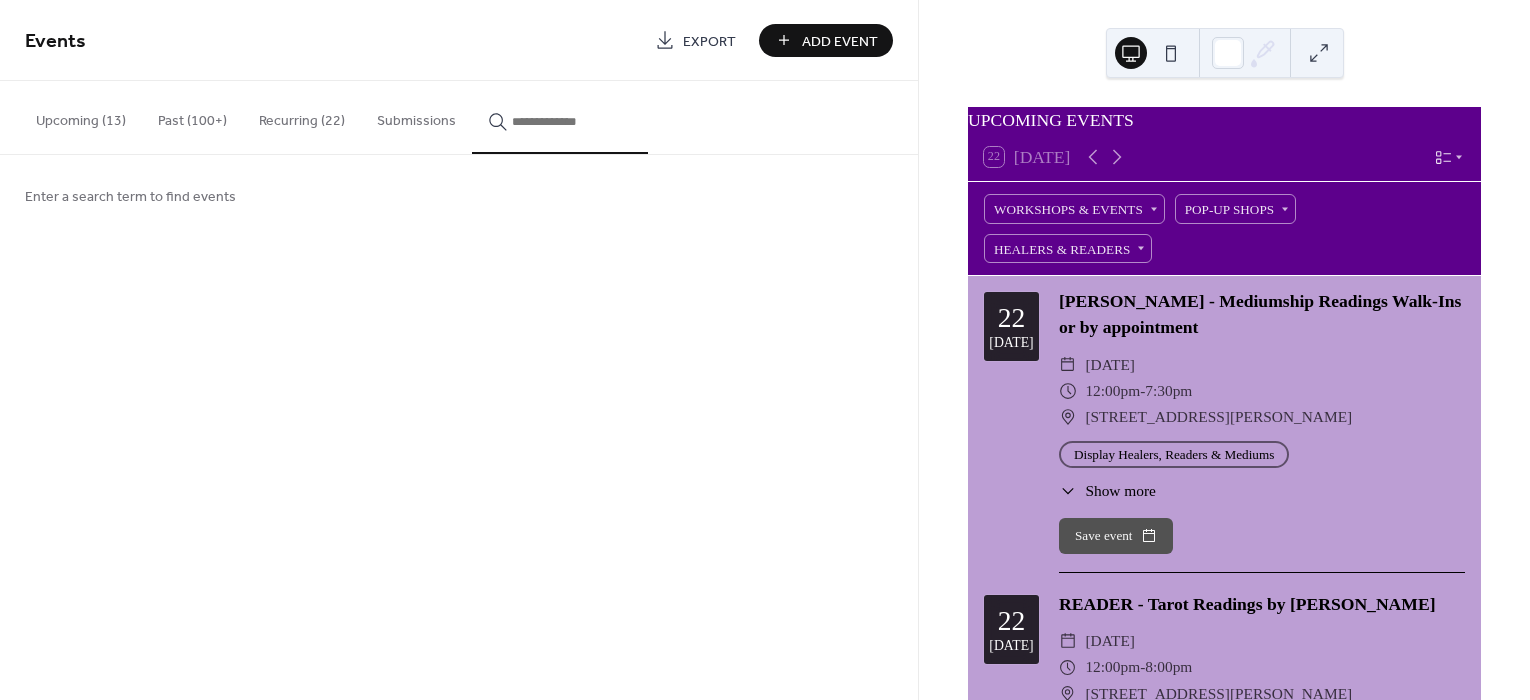 click at bounding box center (560, 117) 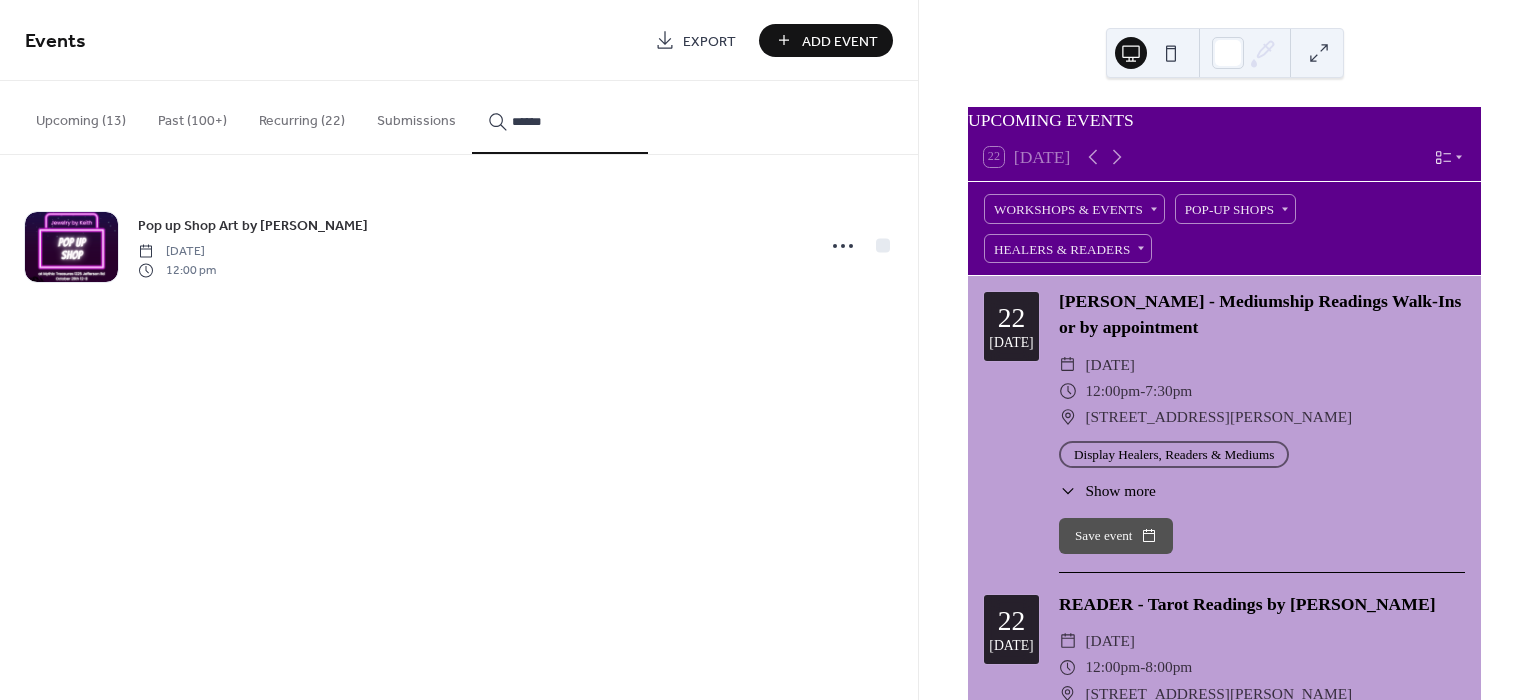 type on "******" 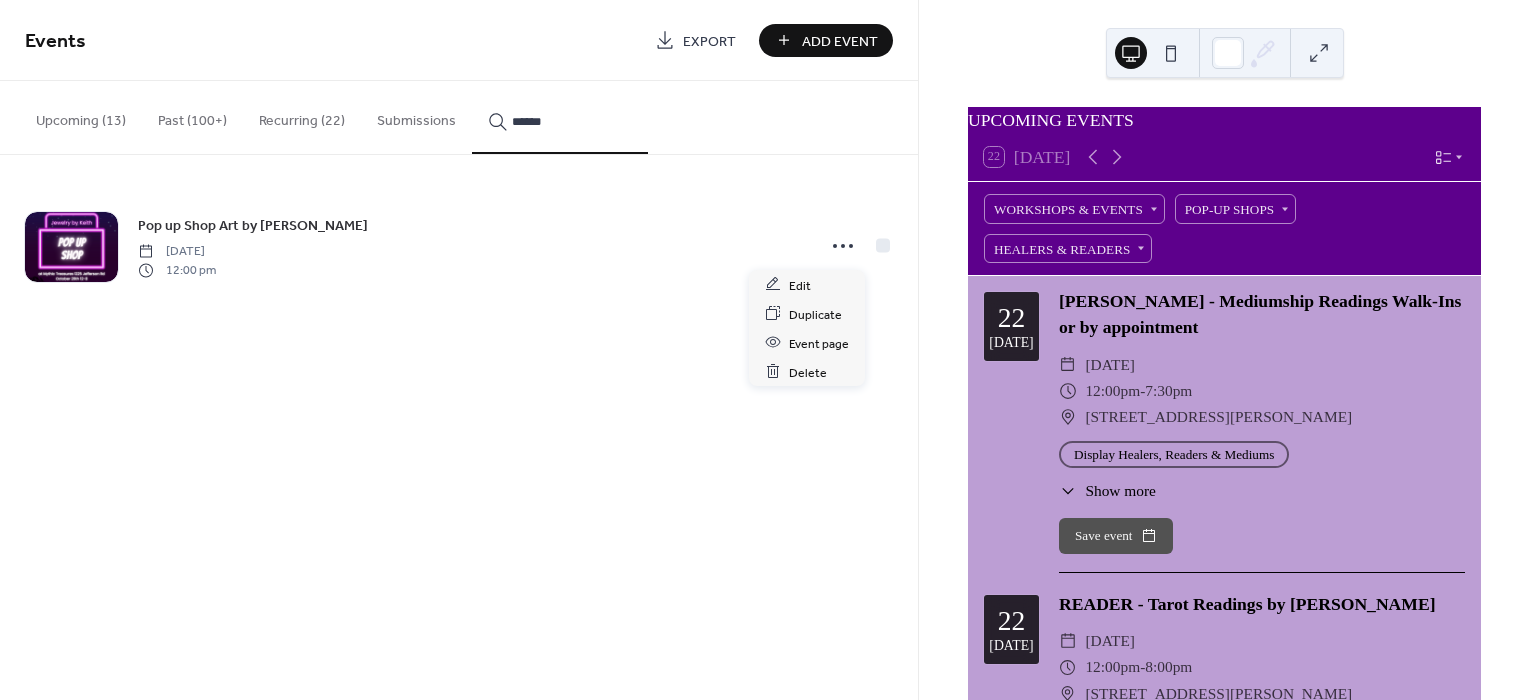 click 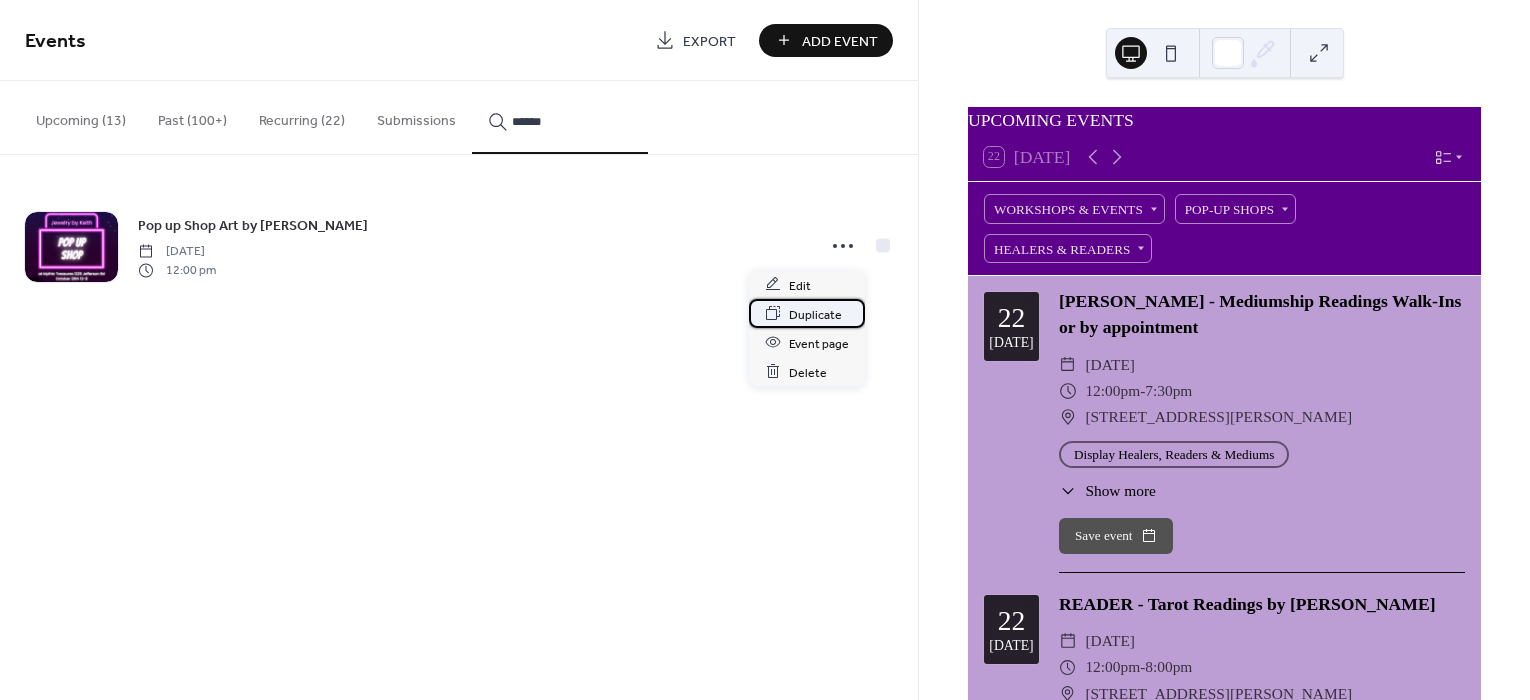 click on "Duplicate" at bounding box center (815, 314) 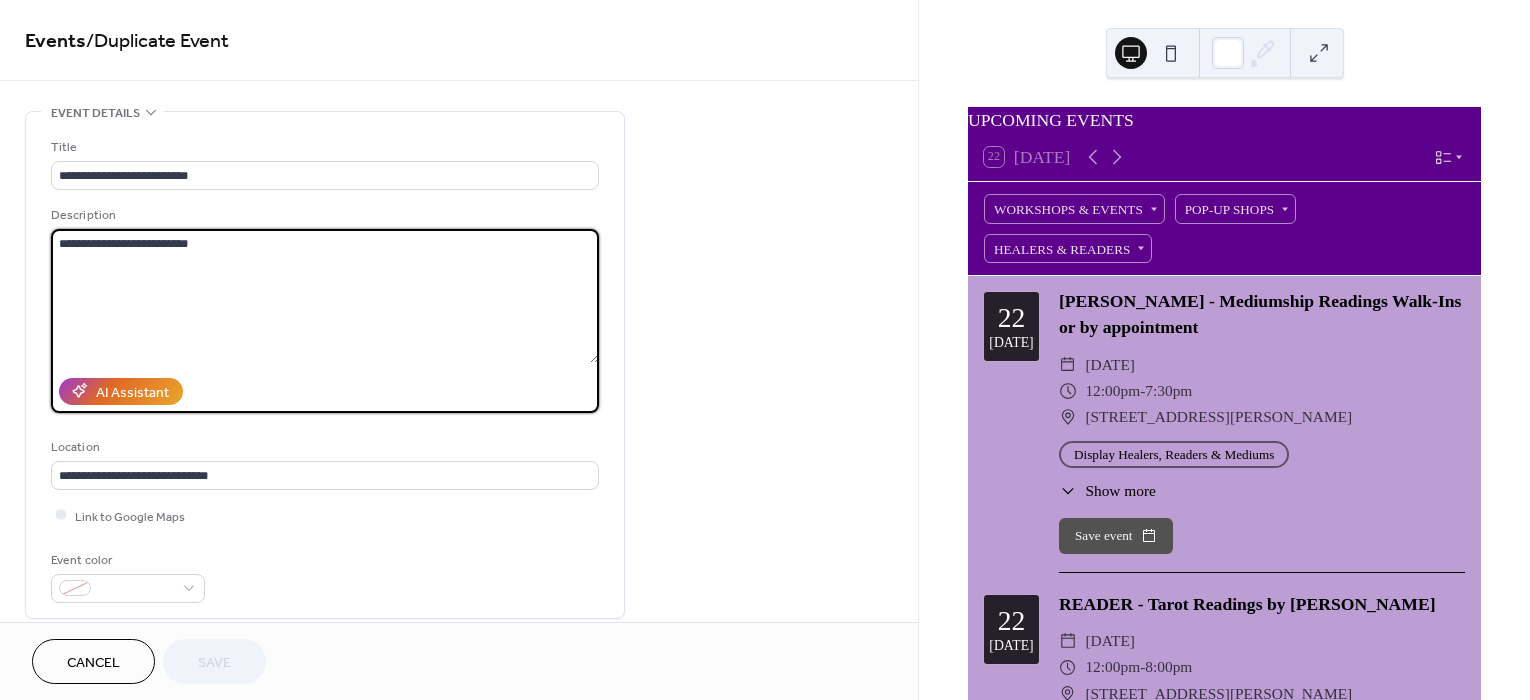 click on "**********" at bounding box center [325, 296] 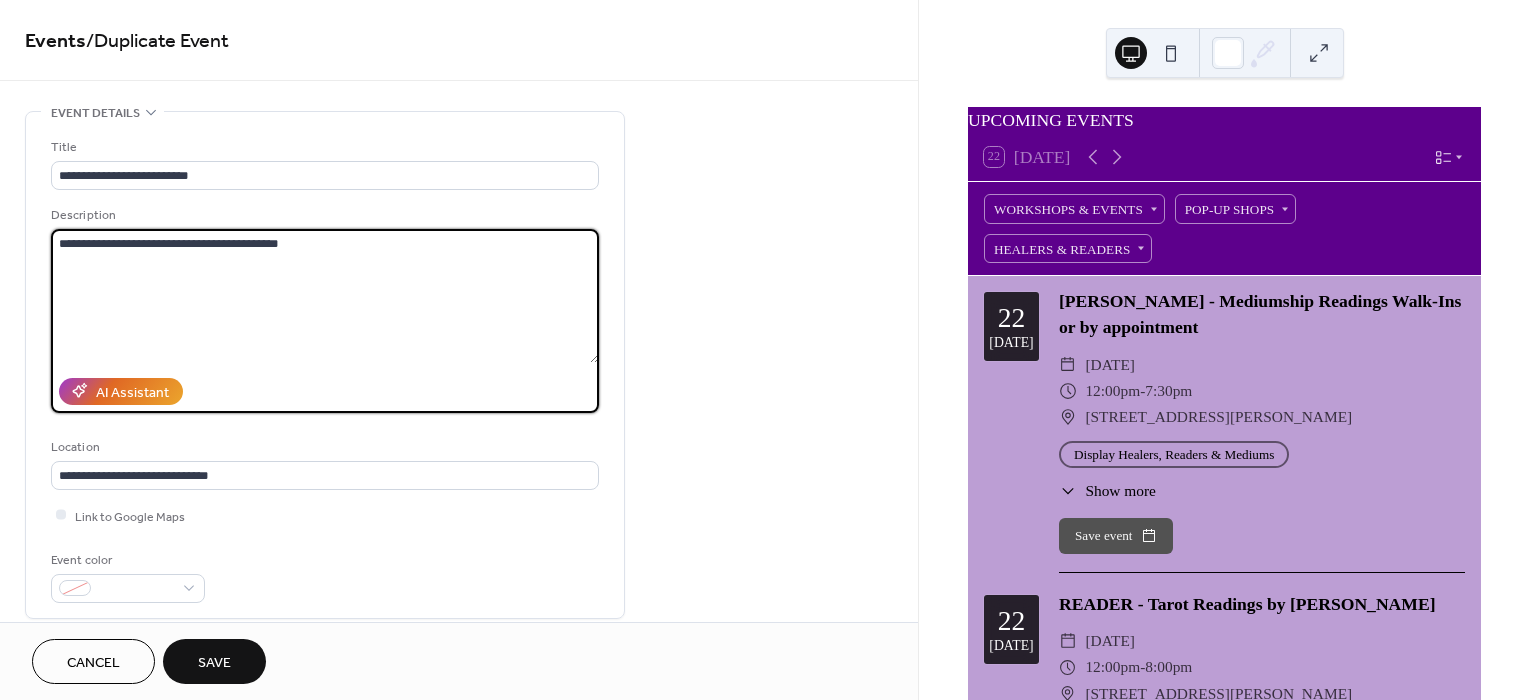 type on "**********" 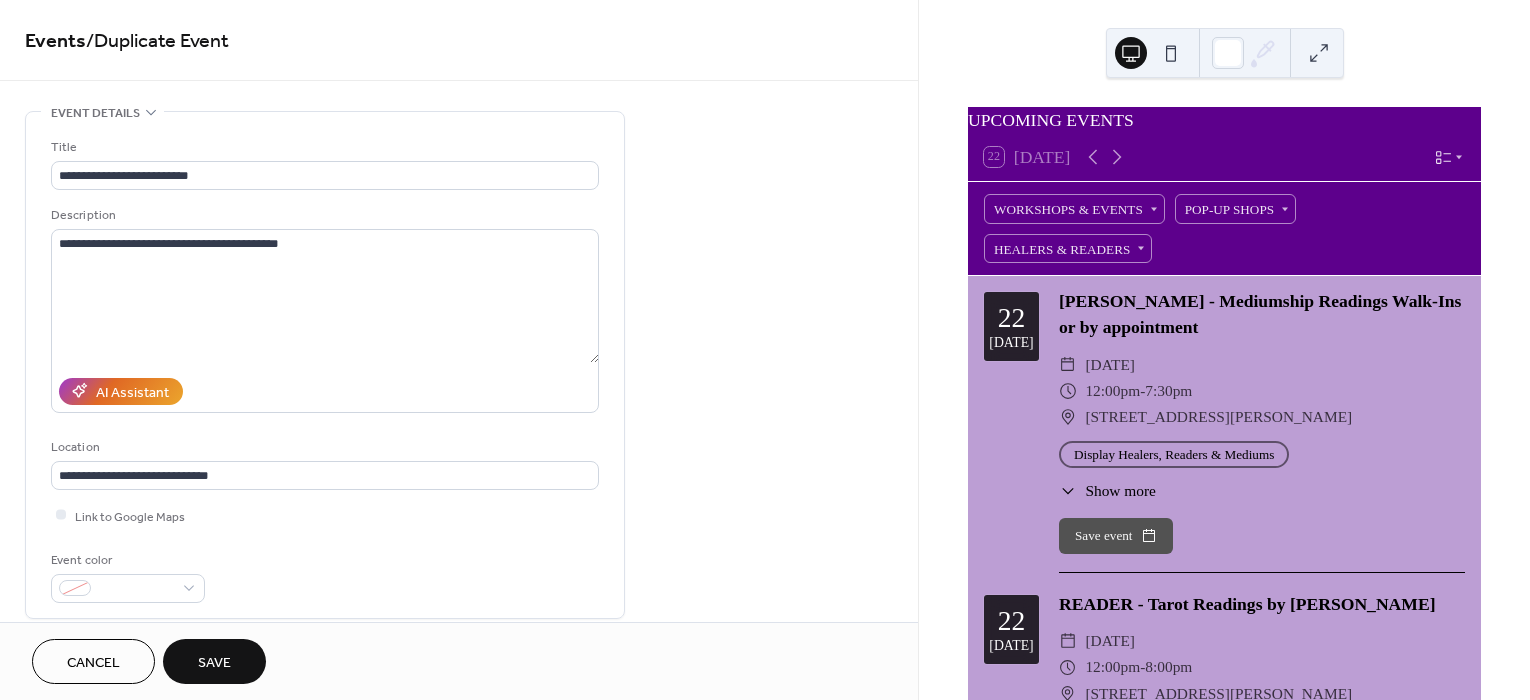 click on "**********" at bounding box center [325, 370] 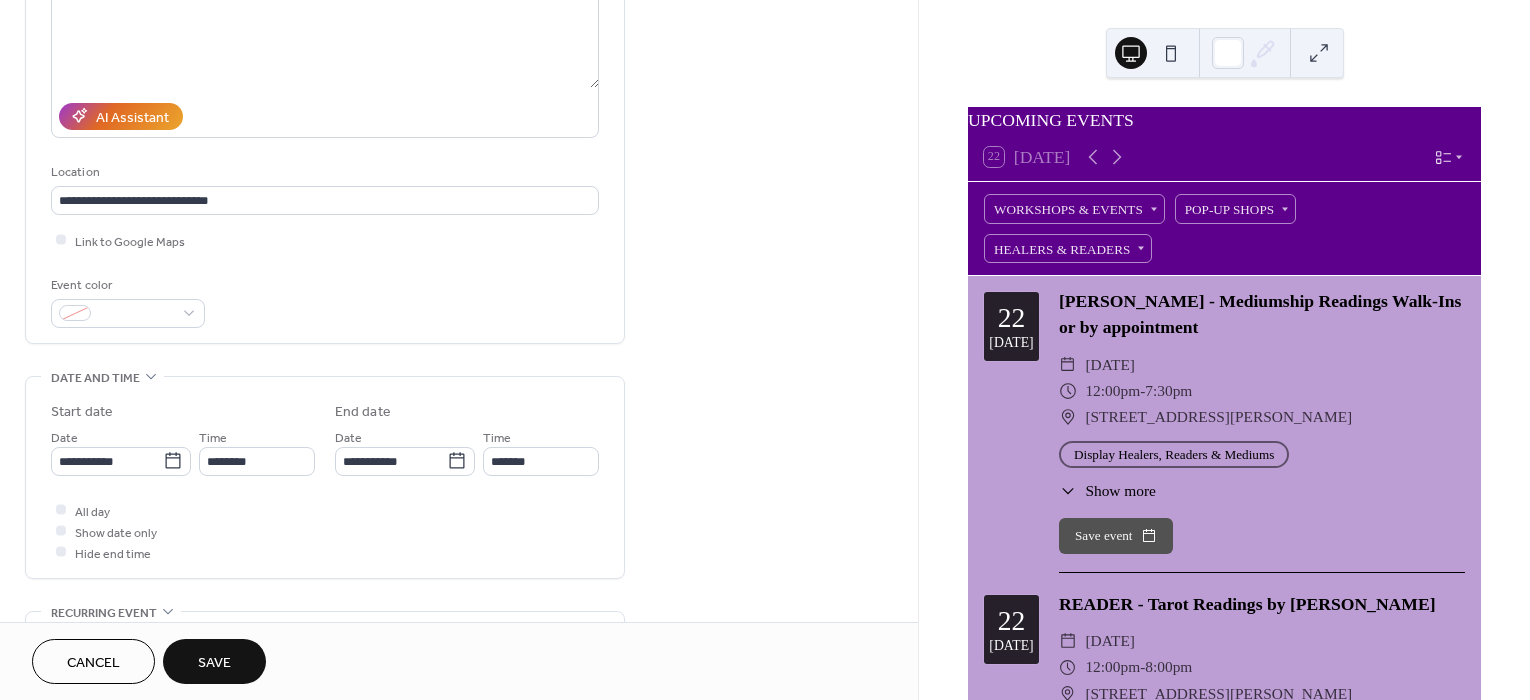 scroll, scrollTop: 333, scrollLeft: 0, axis: vertical 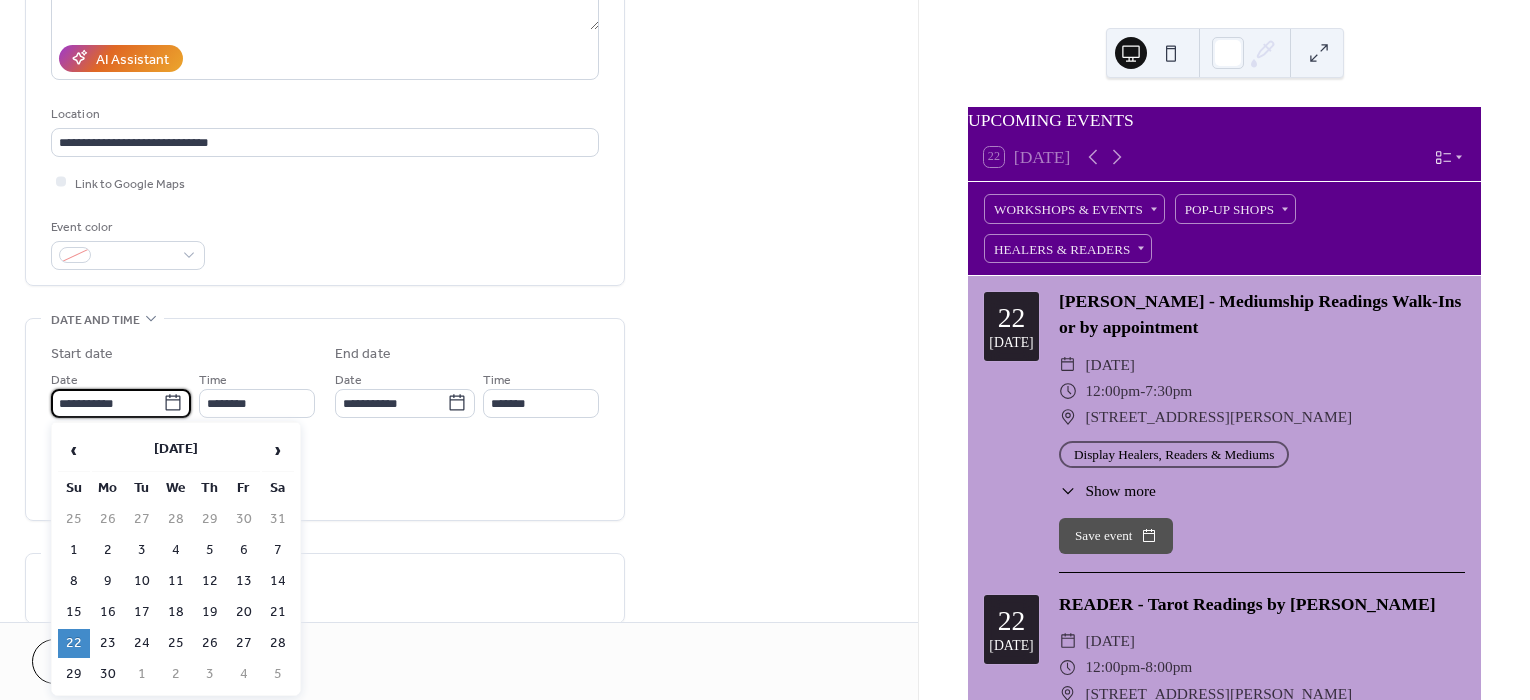 click on "**********" at bounding box center [107, 403] 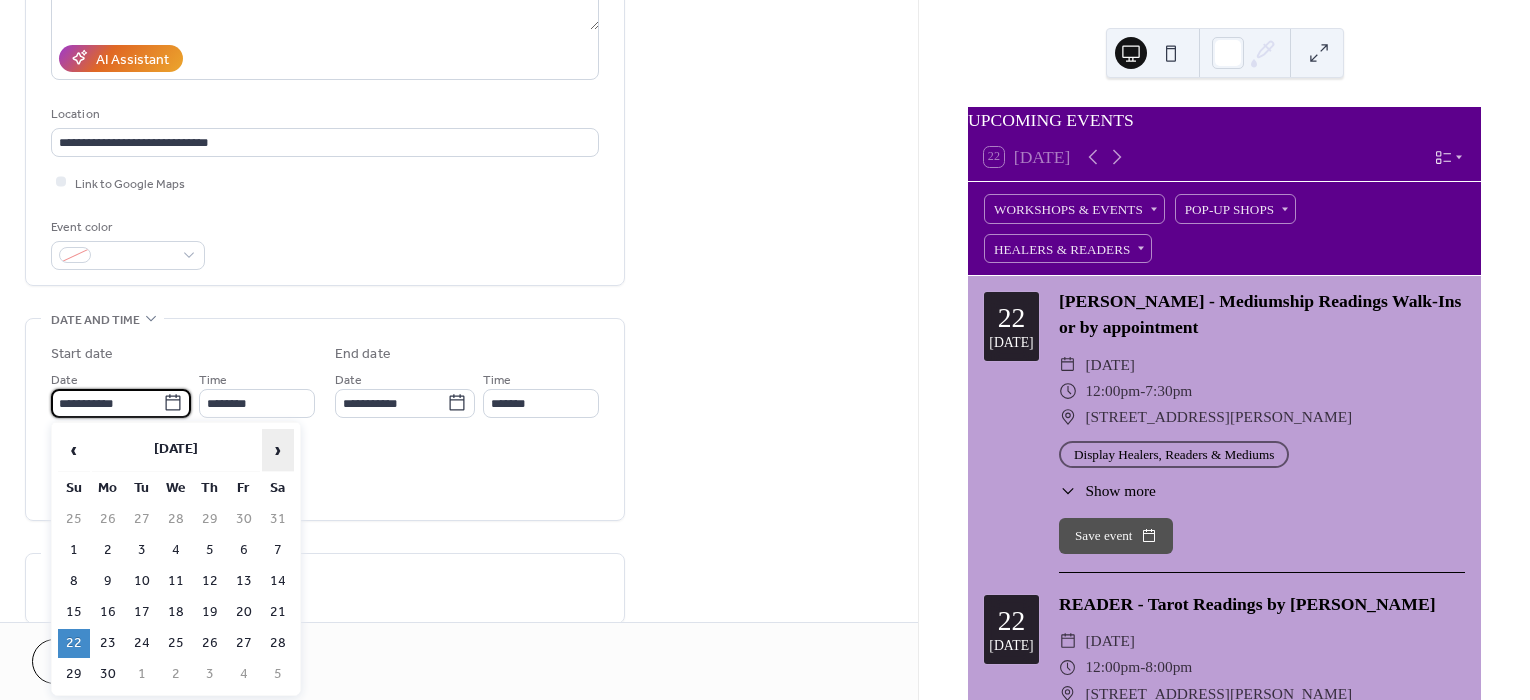click on "›" at bounding box center [278, 450] 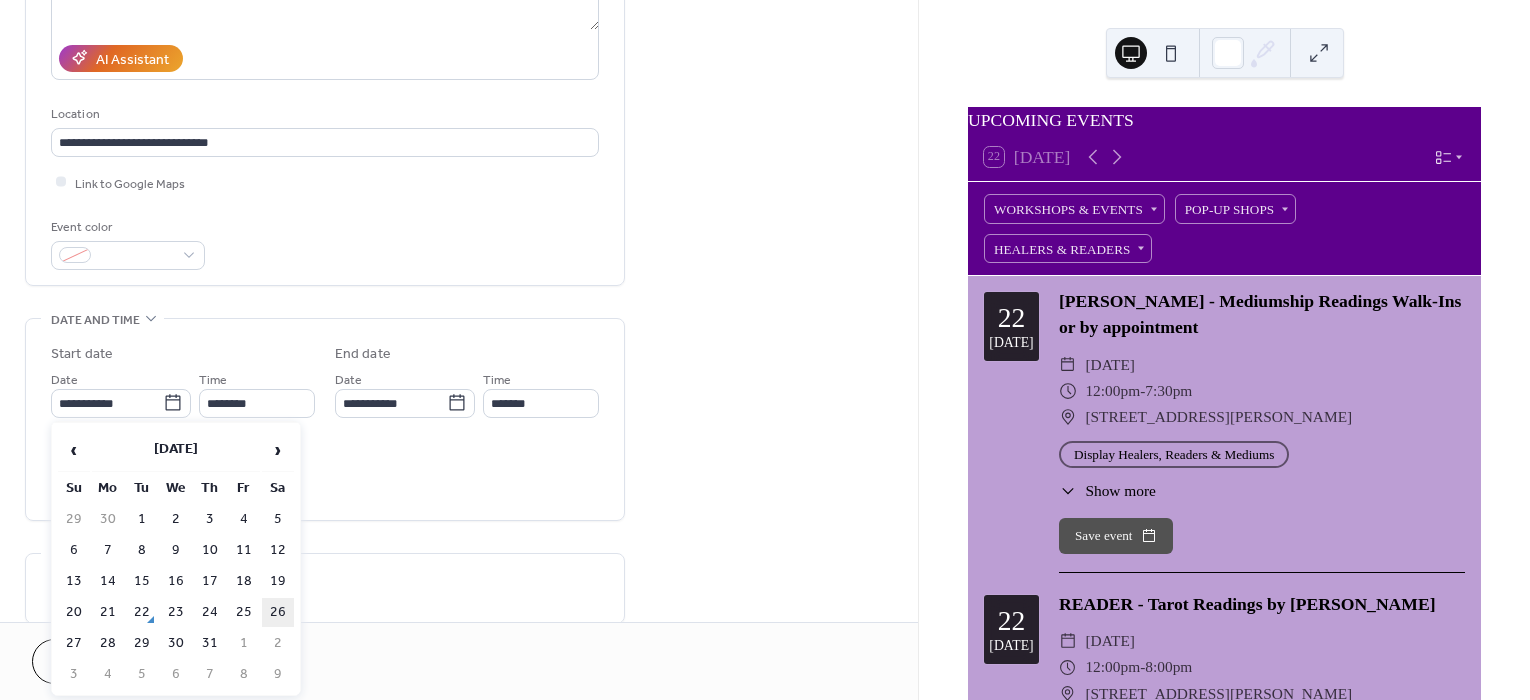 click on "26" at bounding box center (278, 612) 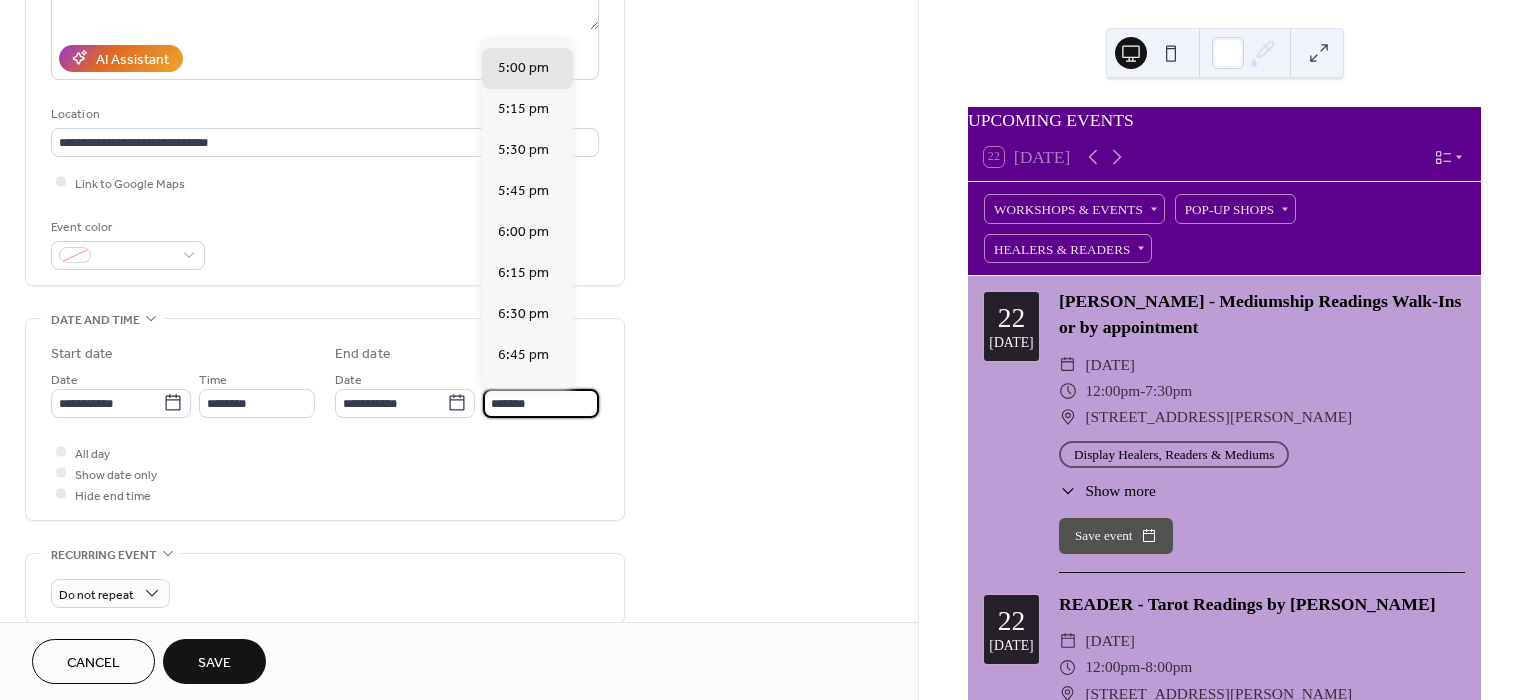 click on "*******" at bounding box center [541, 403] 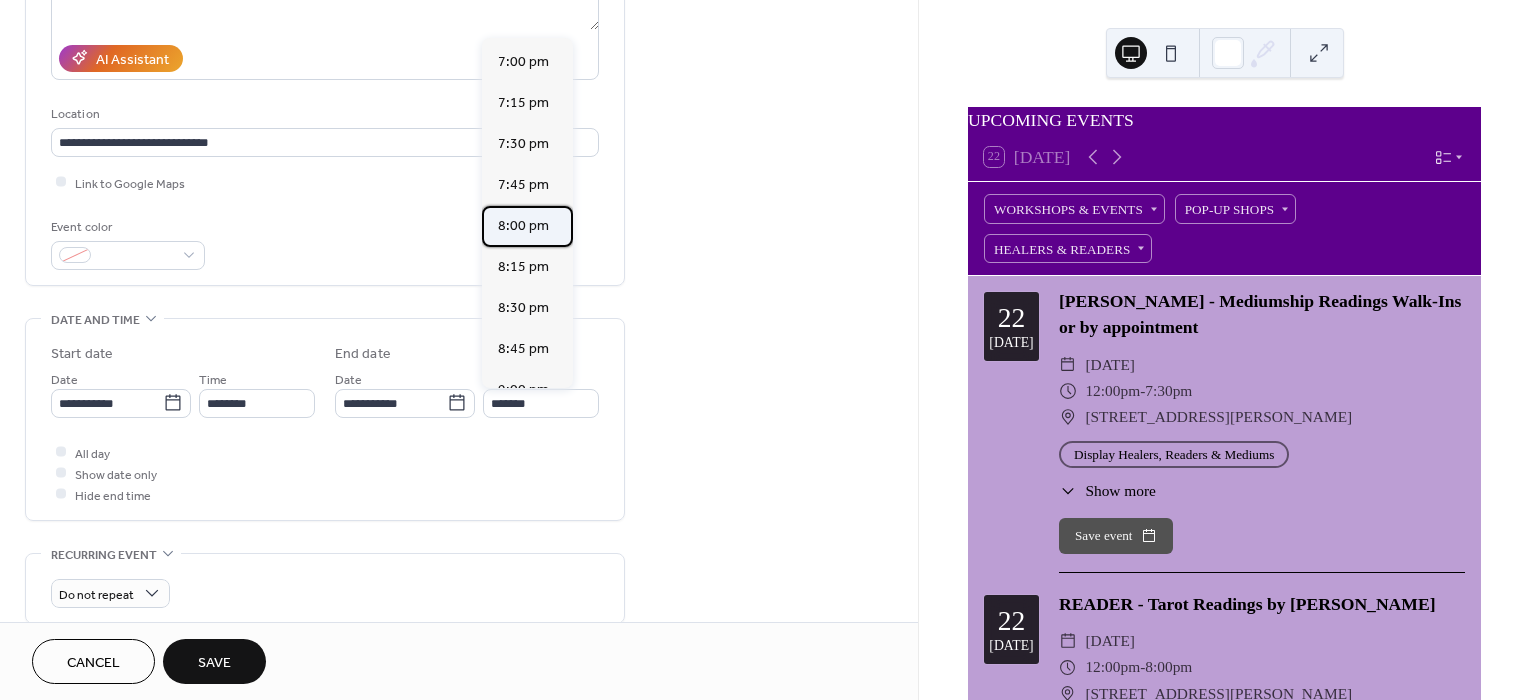 click on "8:00 pm" at bounding box center (523, 225) 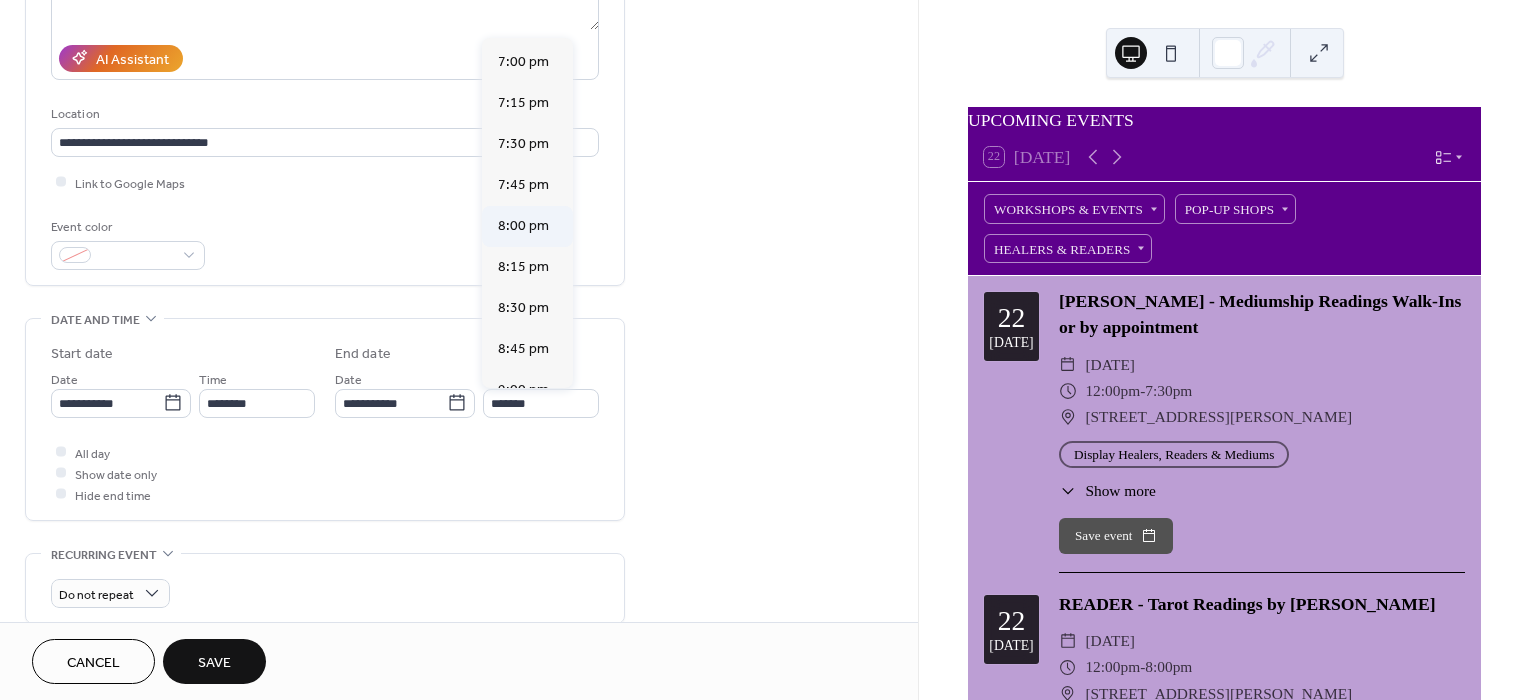 type on "*******" 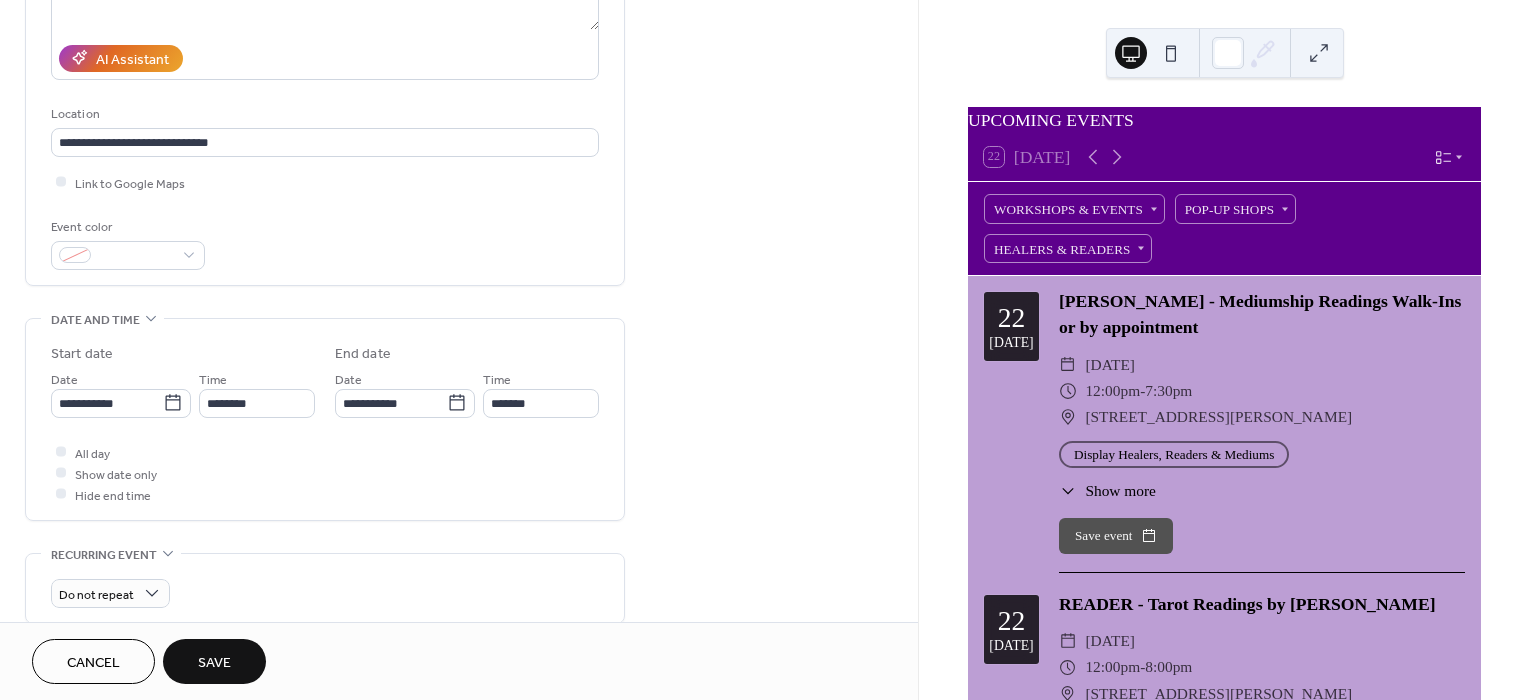 click on "Save" at bounding box center (214, 661) 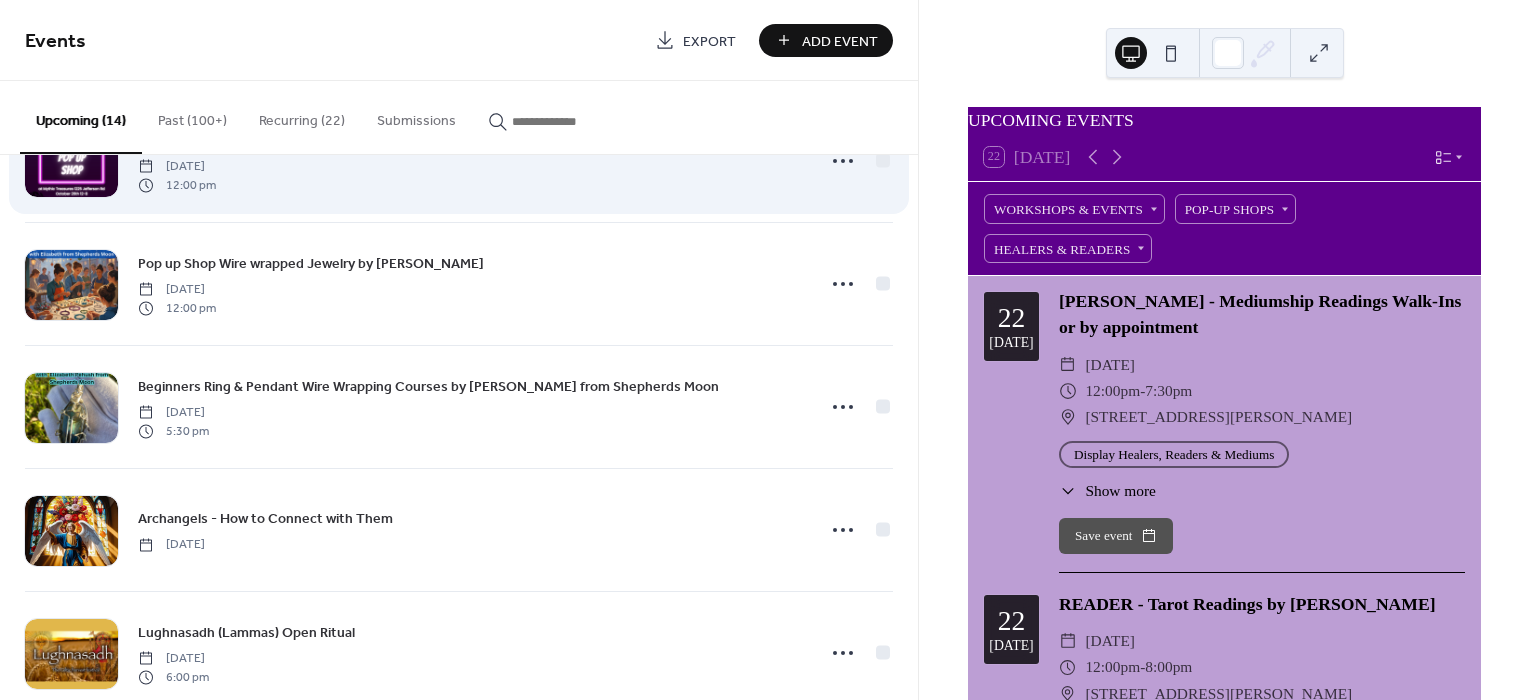 scroll, scrollTop: 0, scrollLeft: 0, axis: both 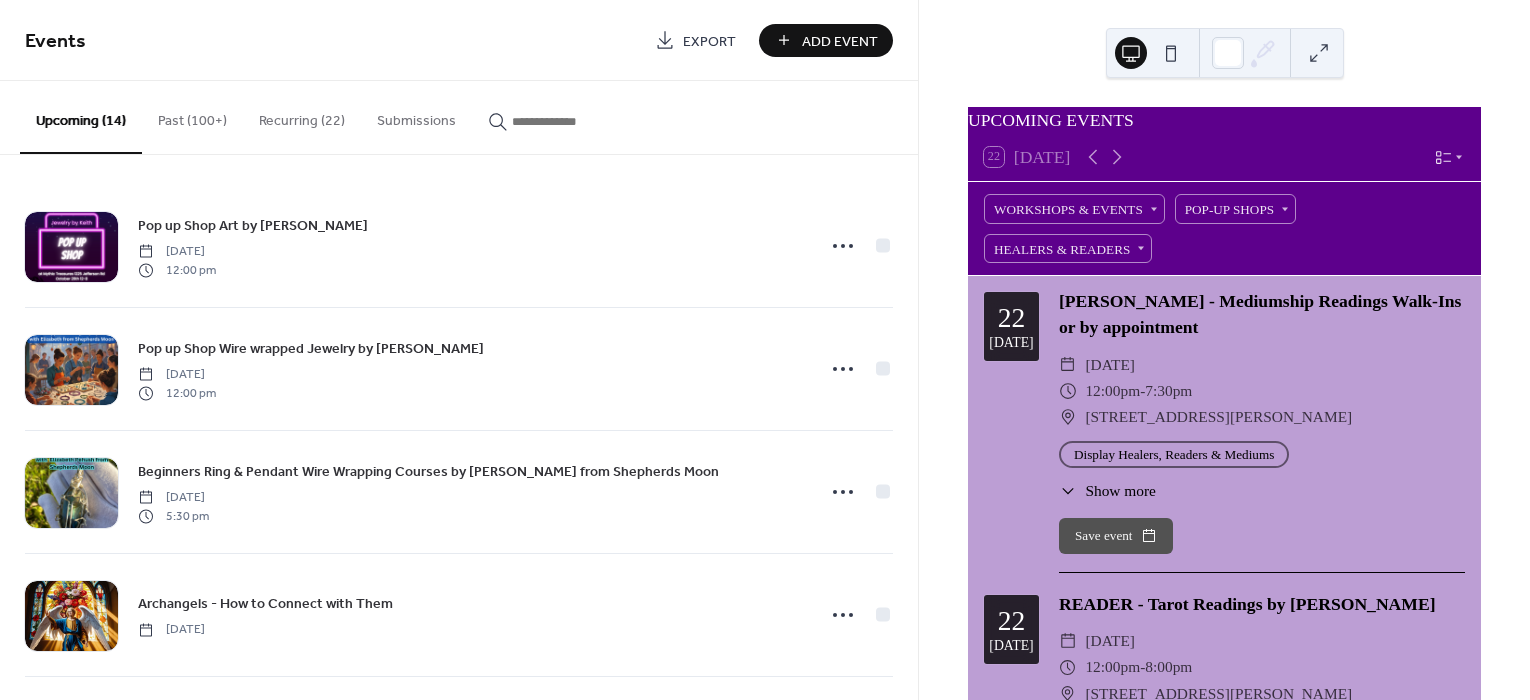 click on "Recurring (22)" at bounding box center (302, 116) 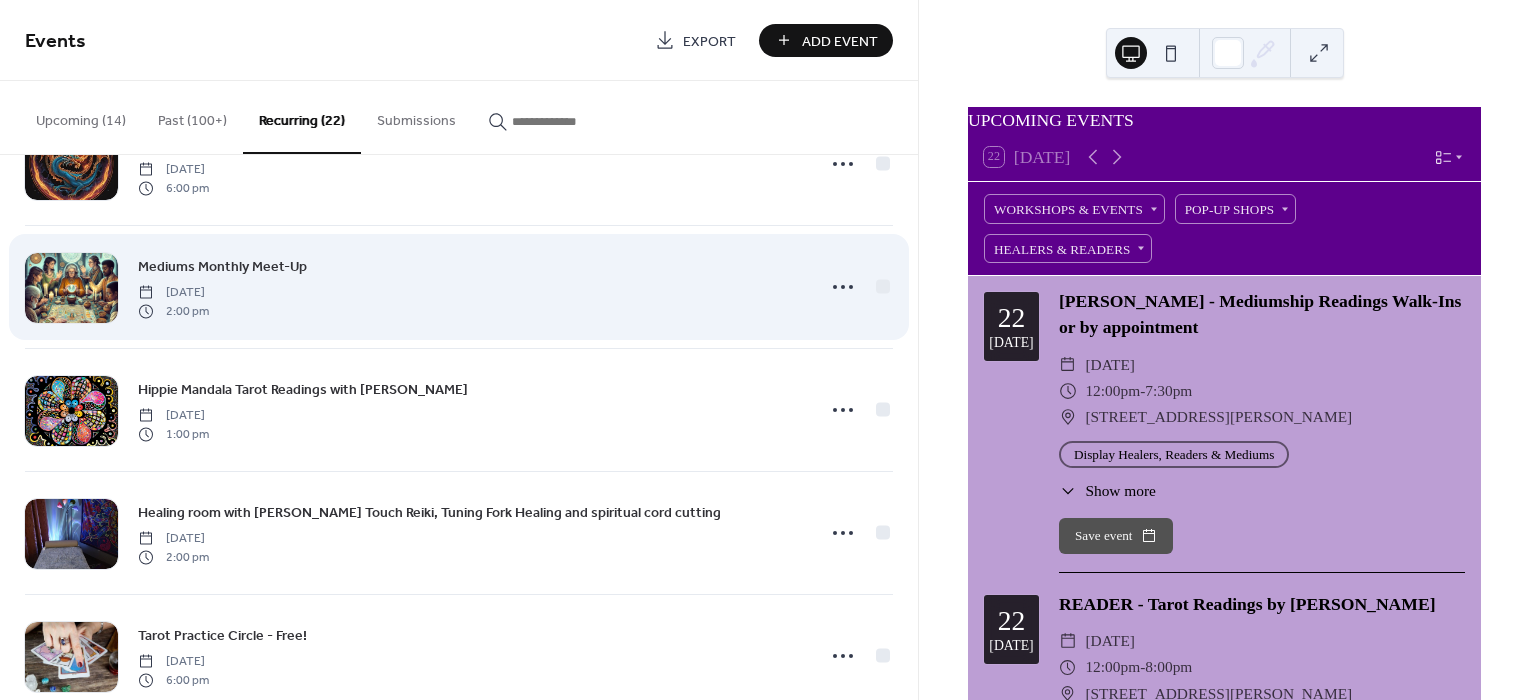 scroll, scrollTop: 0, scrollLeft: 0, axis: both 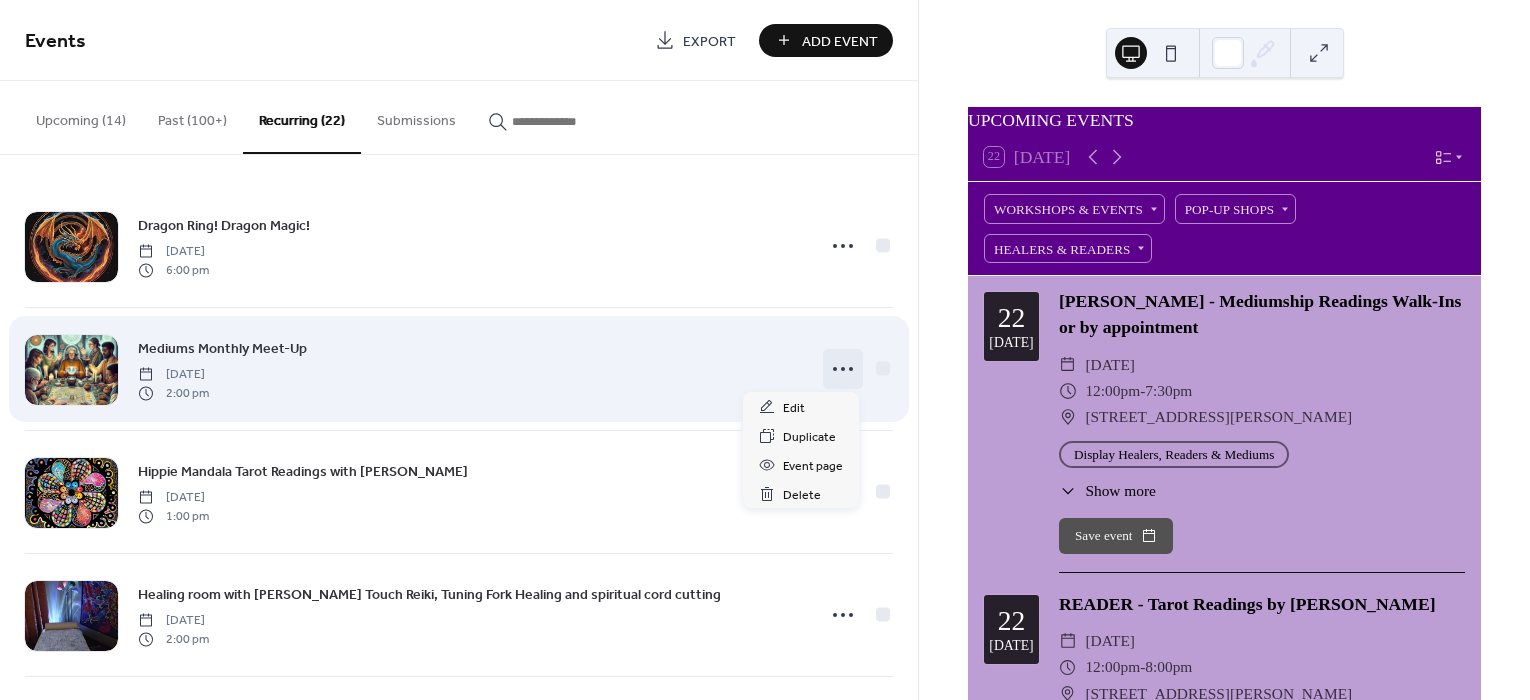 click 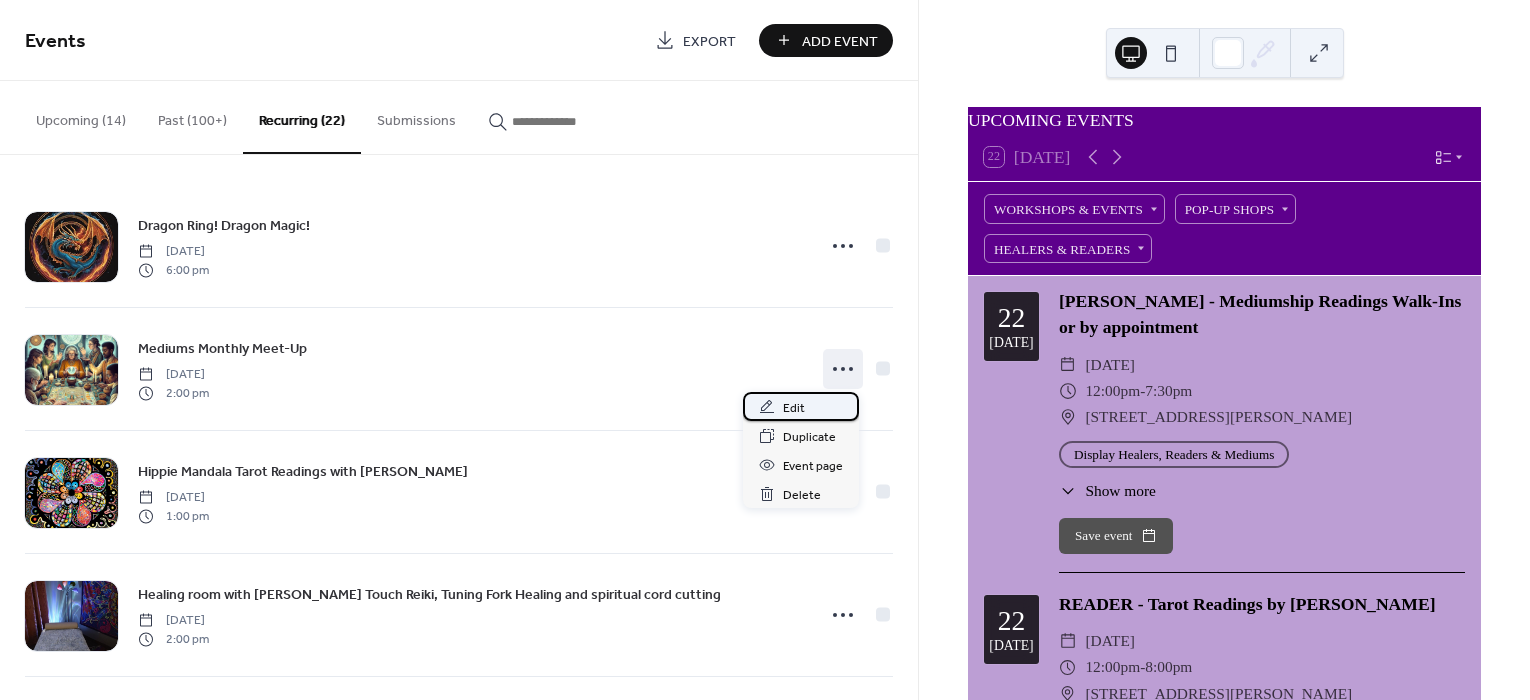 click on "Edit" at bounding box center (801, 406) 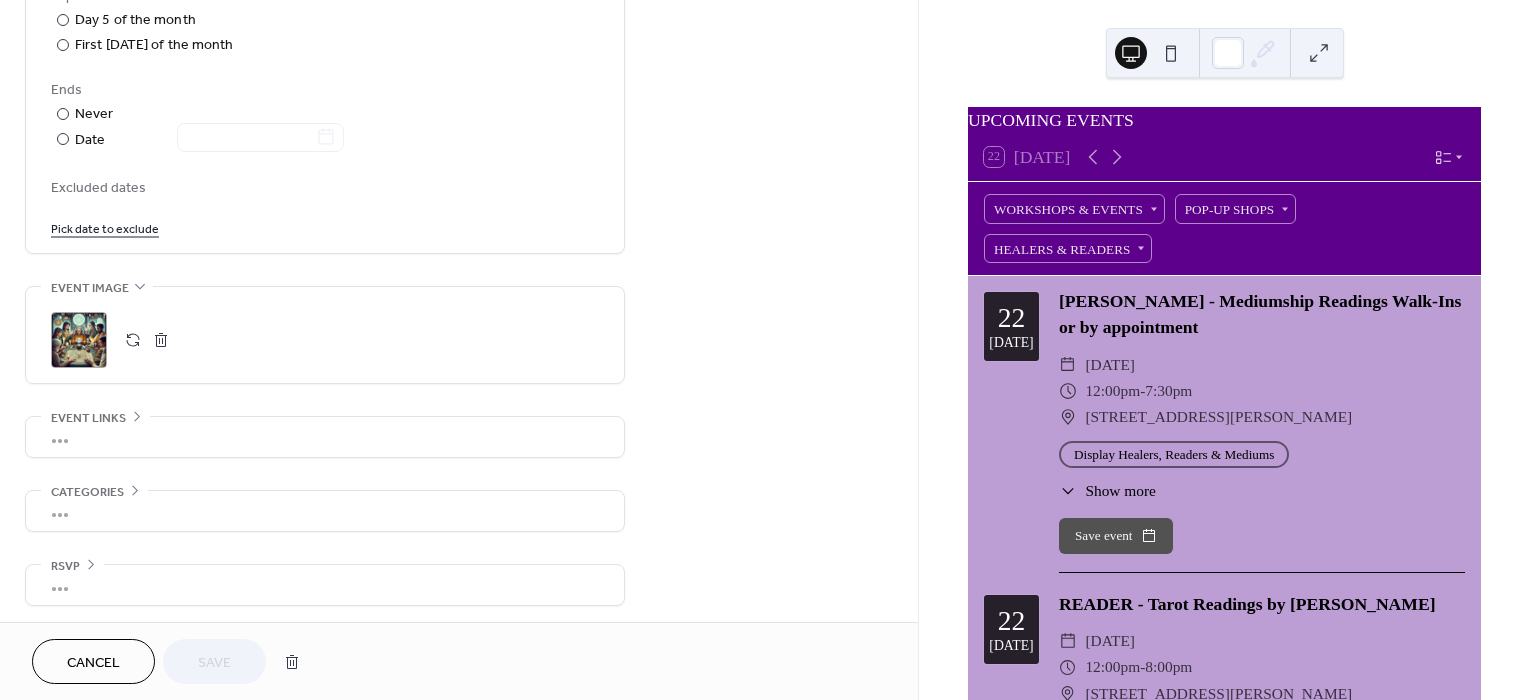 scroll, scrollTop: 1075, scrollLeft: 0, axis: vertical 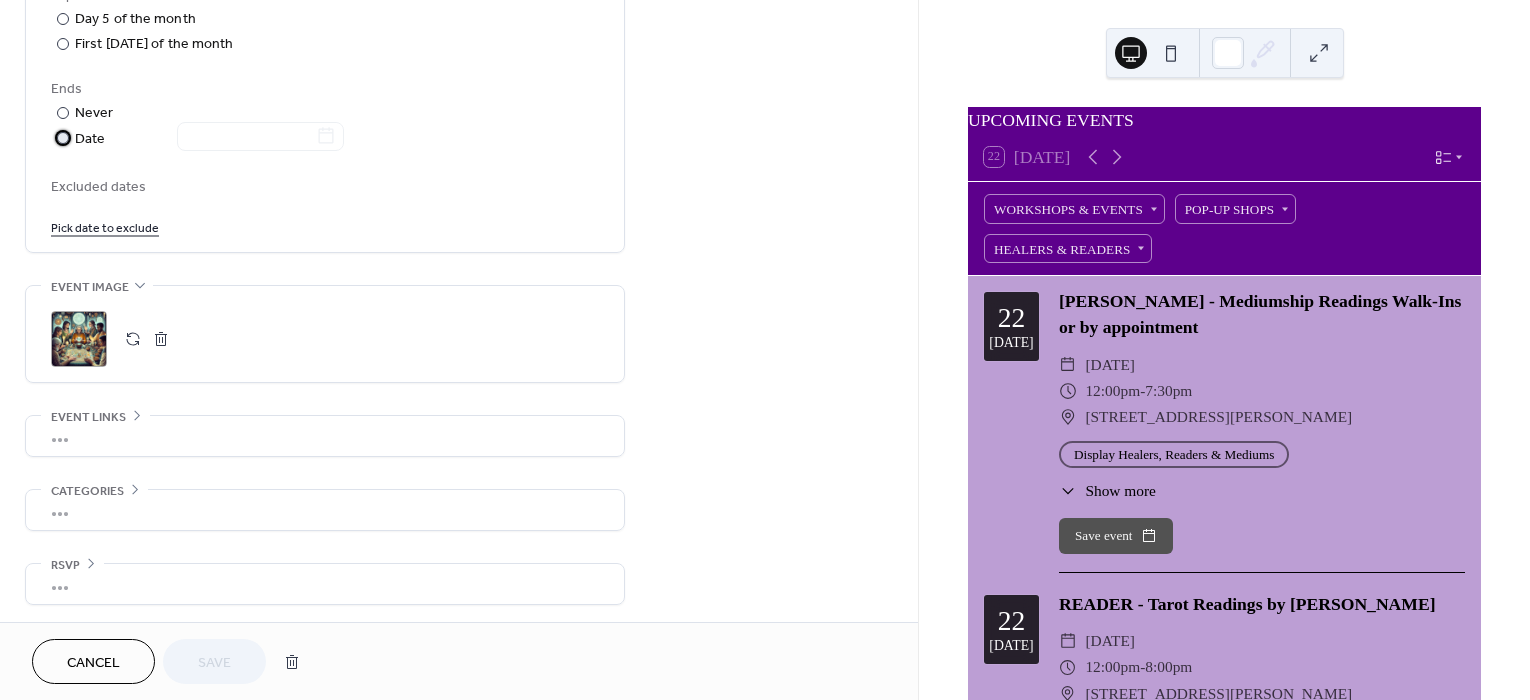 drag, startPoint x: 58, startPoint y: 134, endPoint x: 62, endPoint y: 147, distance: 13.601471 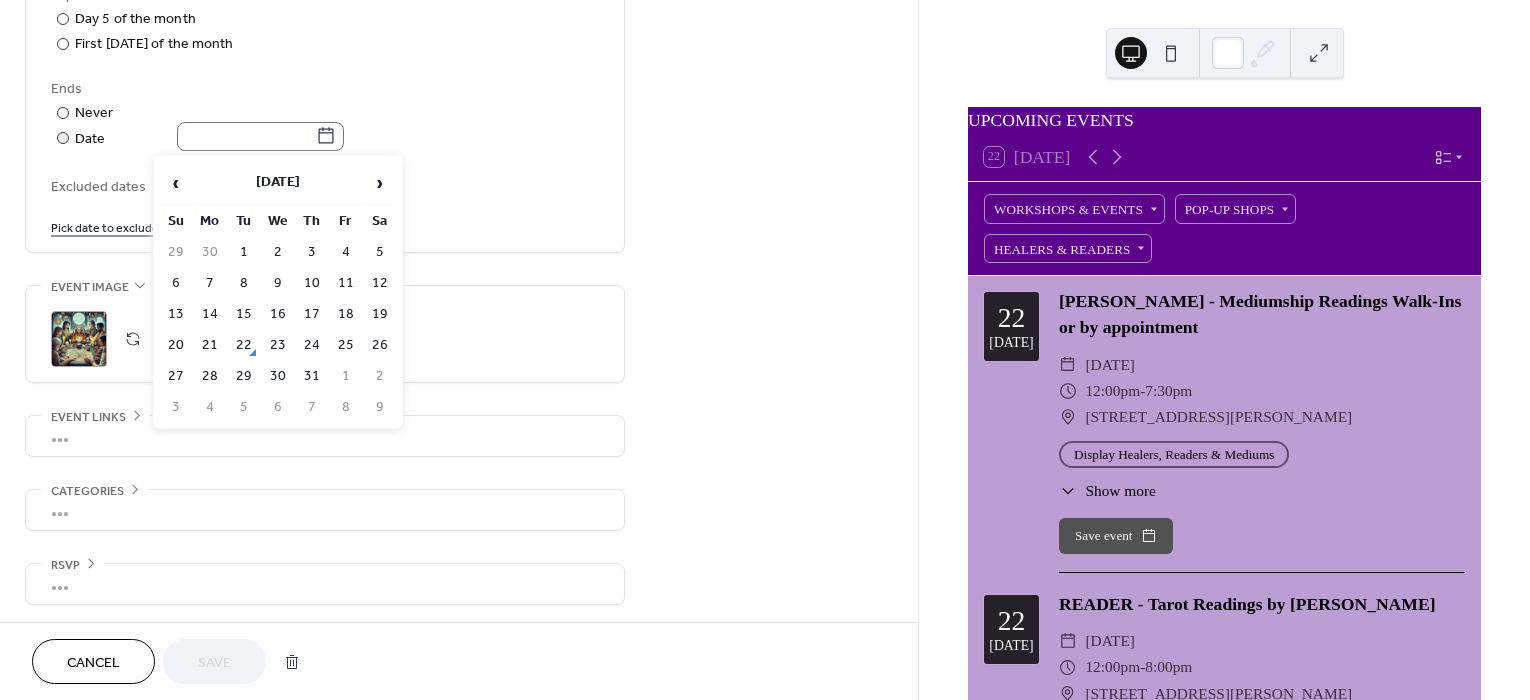 drag, startPoint x: 174, startPoint y: 129, endPoint x: 251, endPoint y: 136, distance: 77.31753 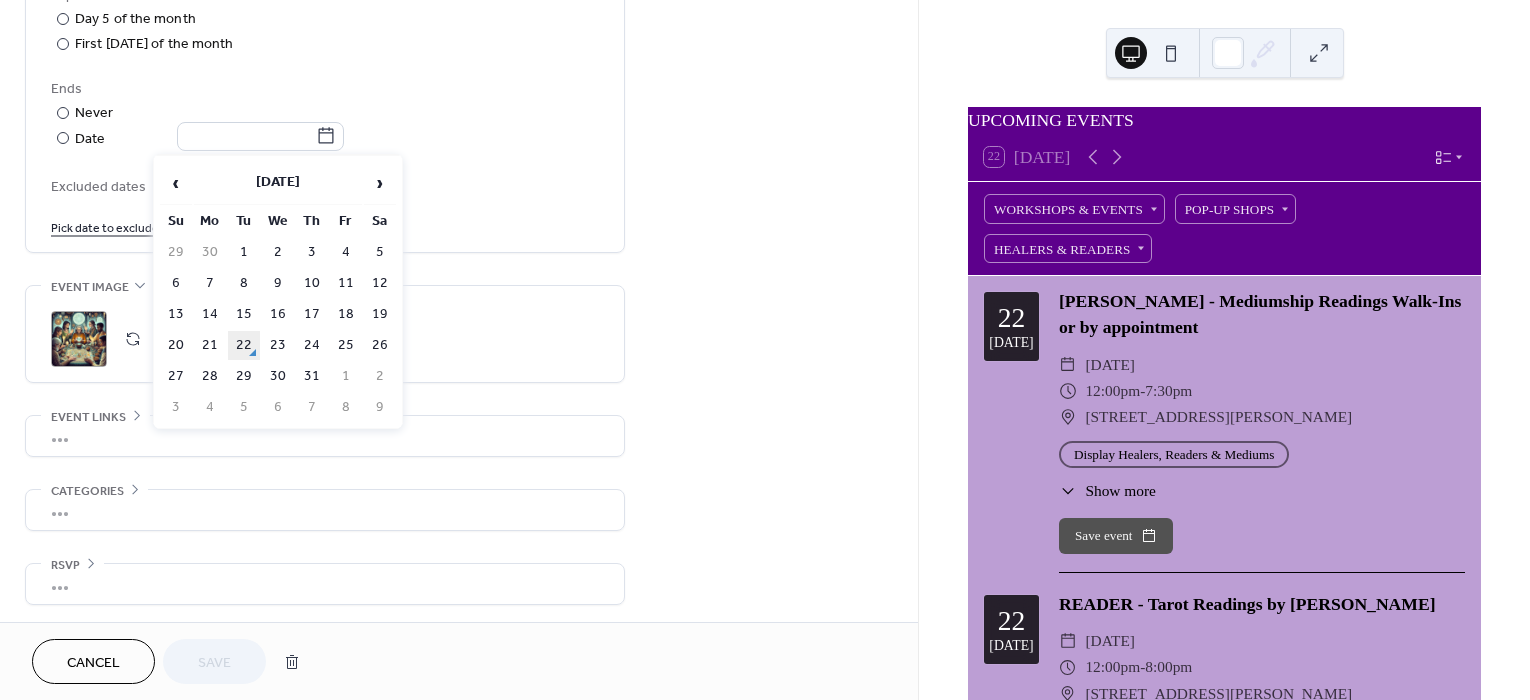 click on "22" at bounding box center (244, 345) 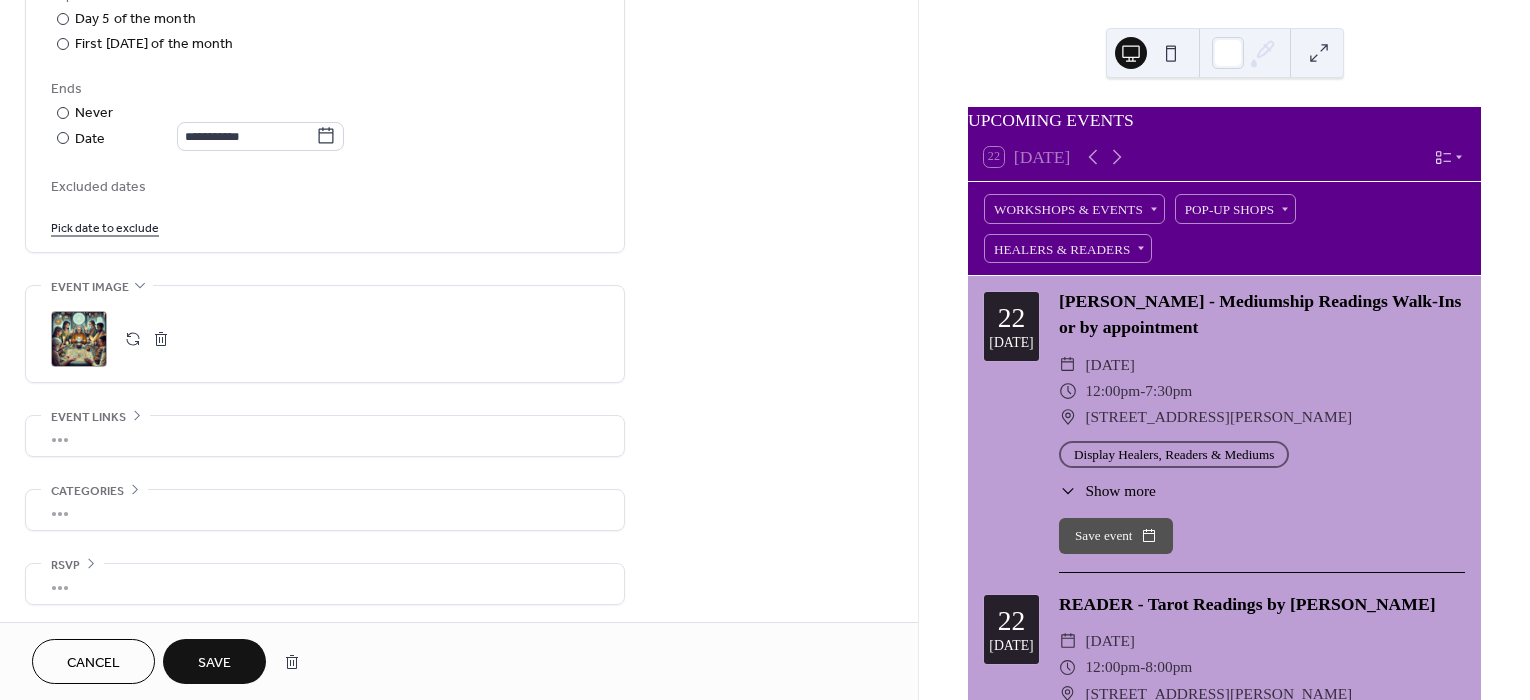 click on "Cancel Save" at bounding box center (459, 661) 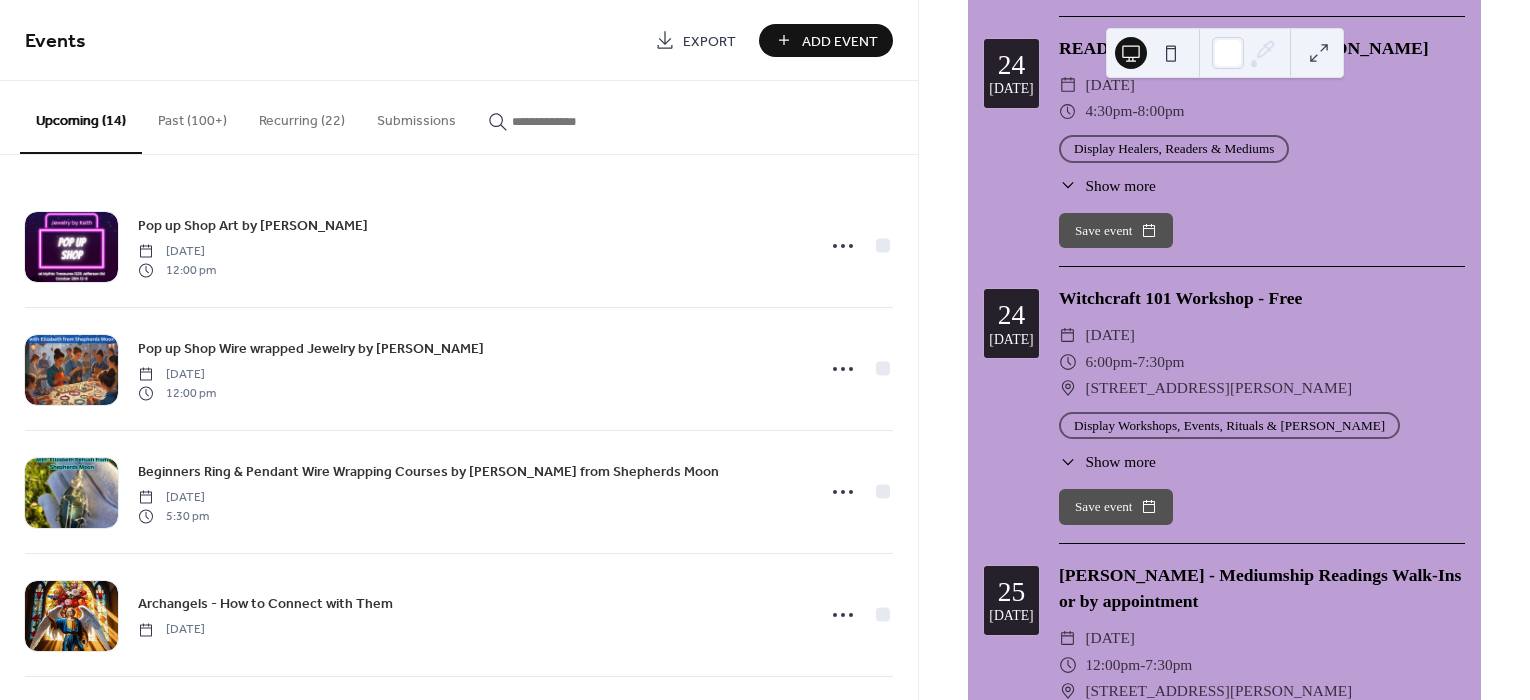 scroll, scrollTop: 2000, scrollLeft: 0, axis: vertical 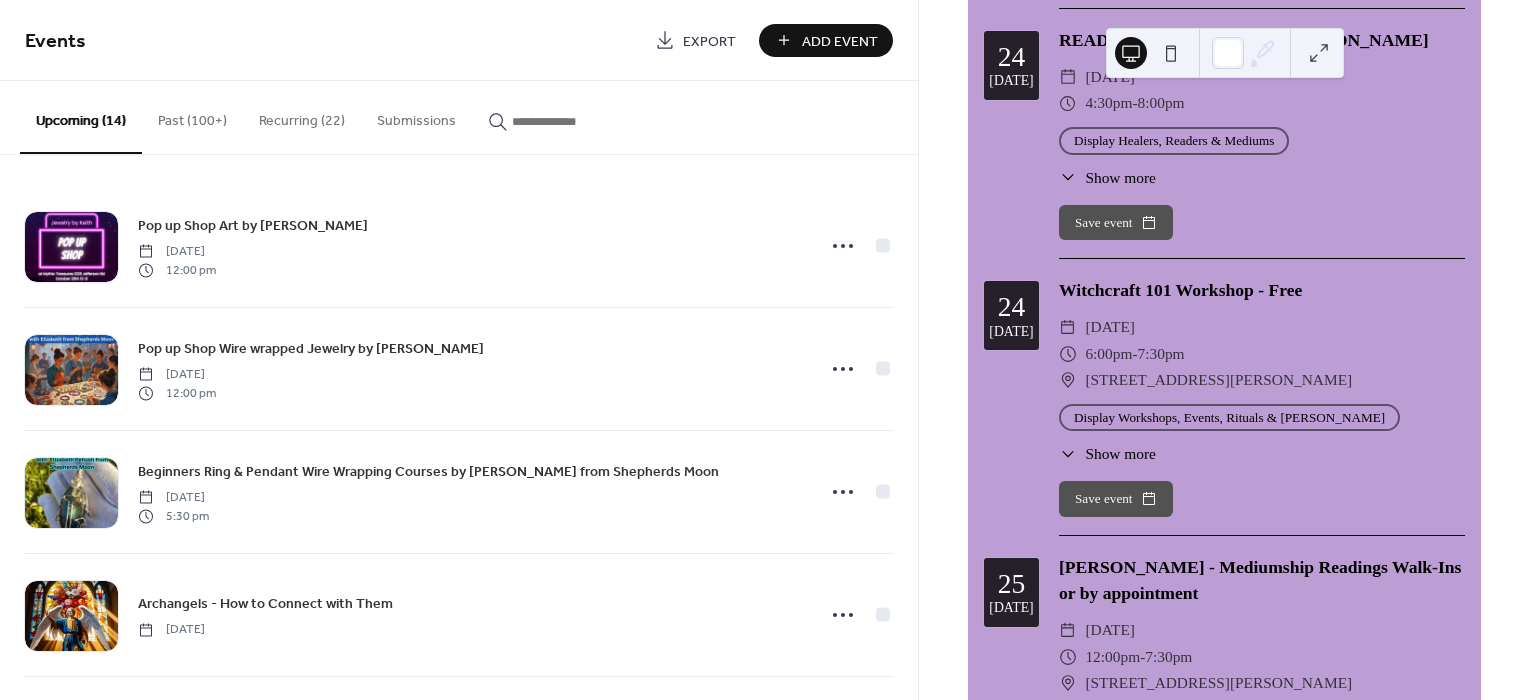 click on "Recurring (22)" at bounding box center (302, 116) 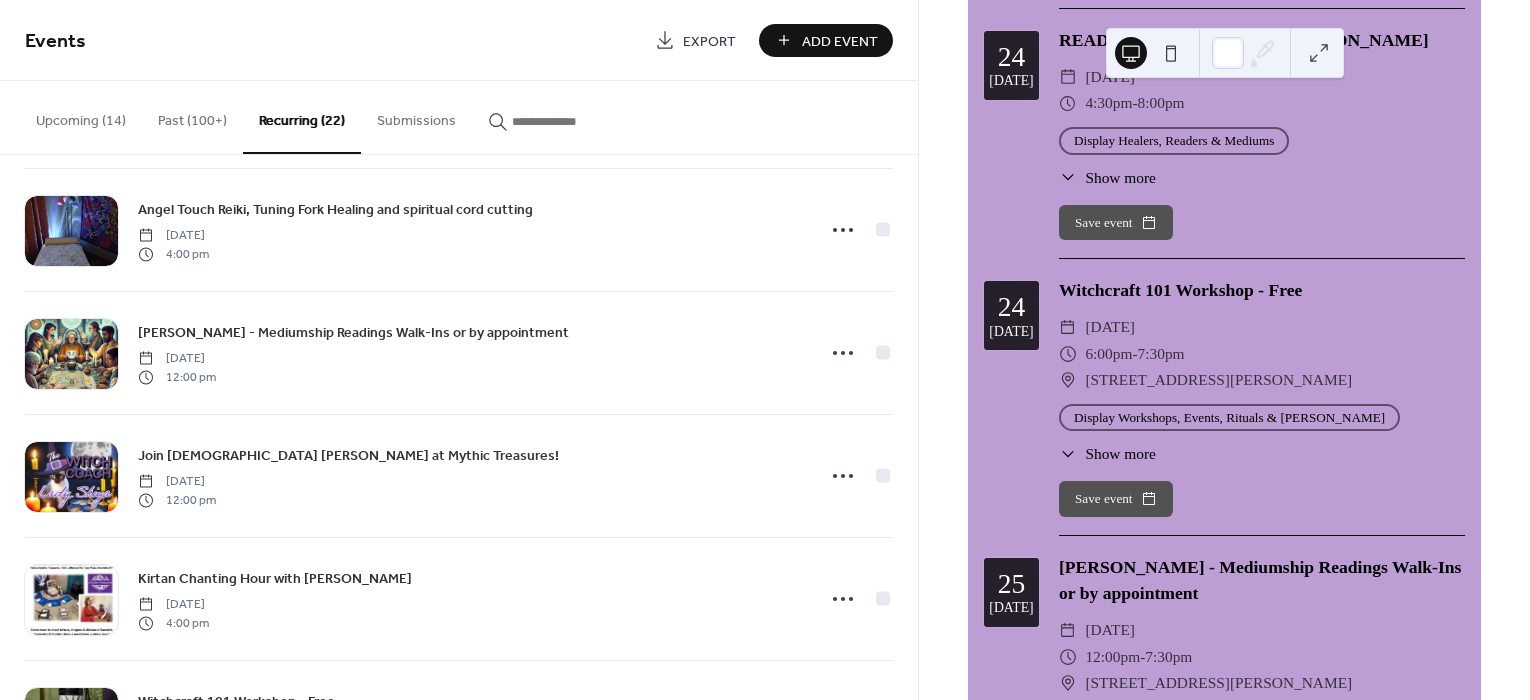 scroll, scrollTop: 1333, scrollLeft: 0, axis: vertical 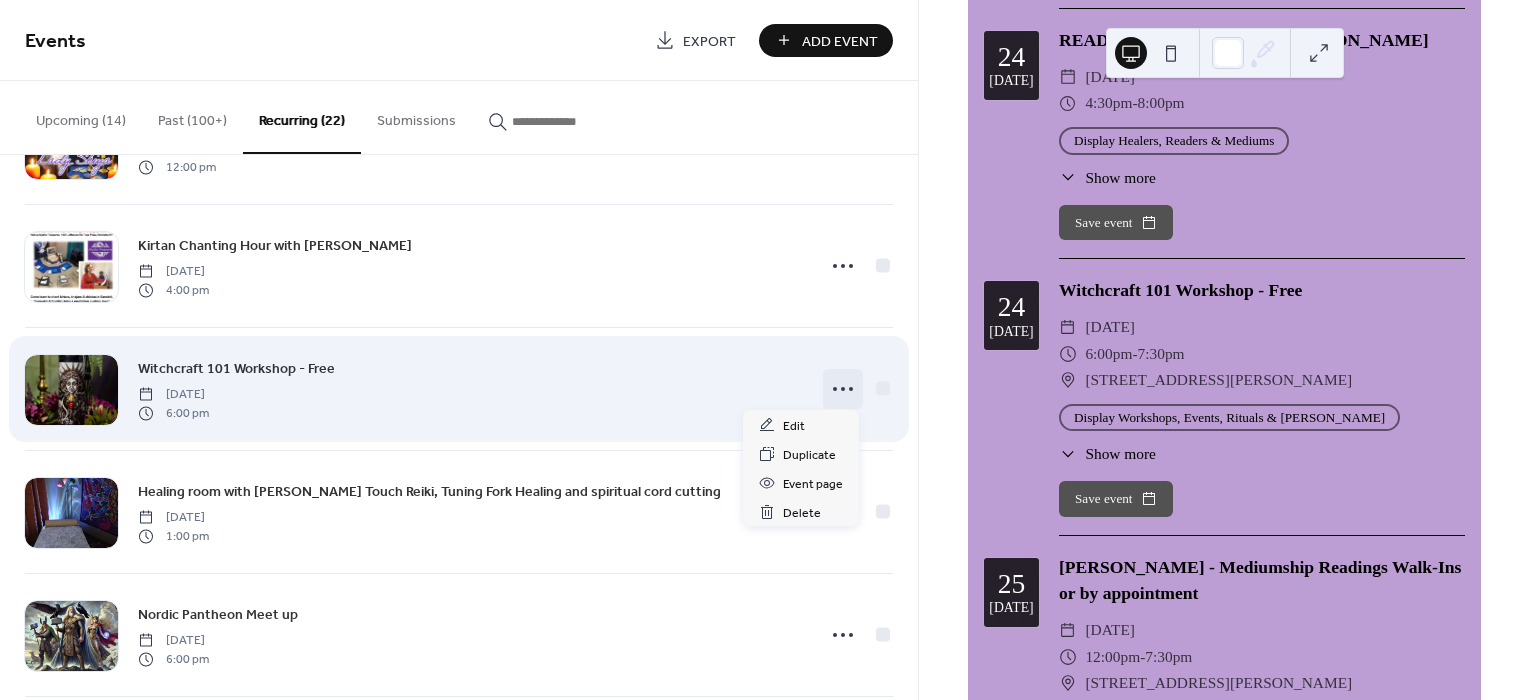 click 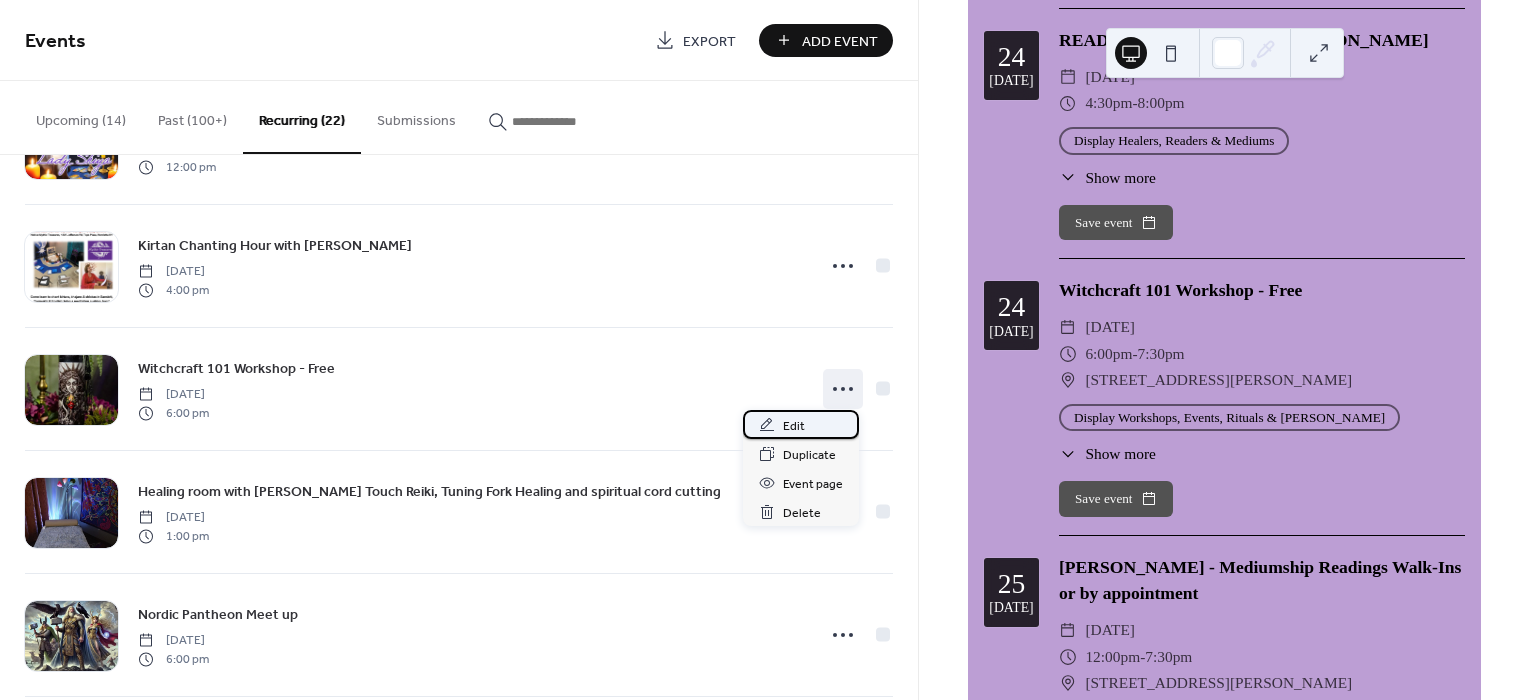 click on "Edit" at bounding box center [801, 424] 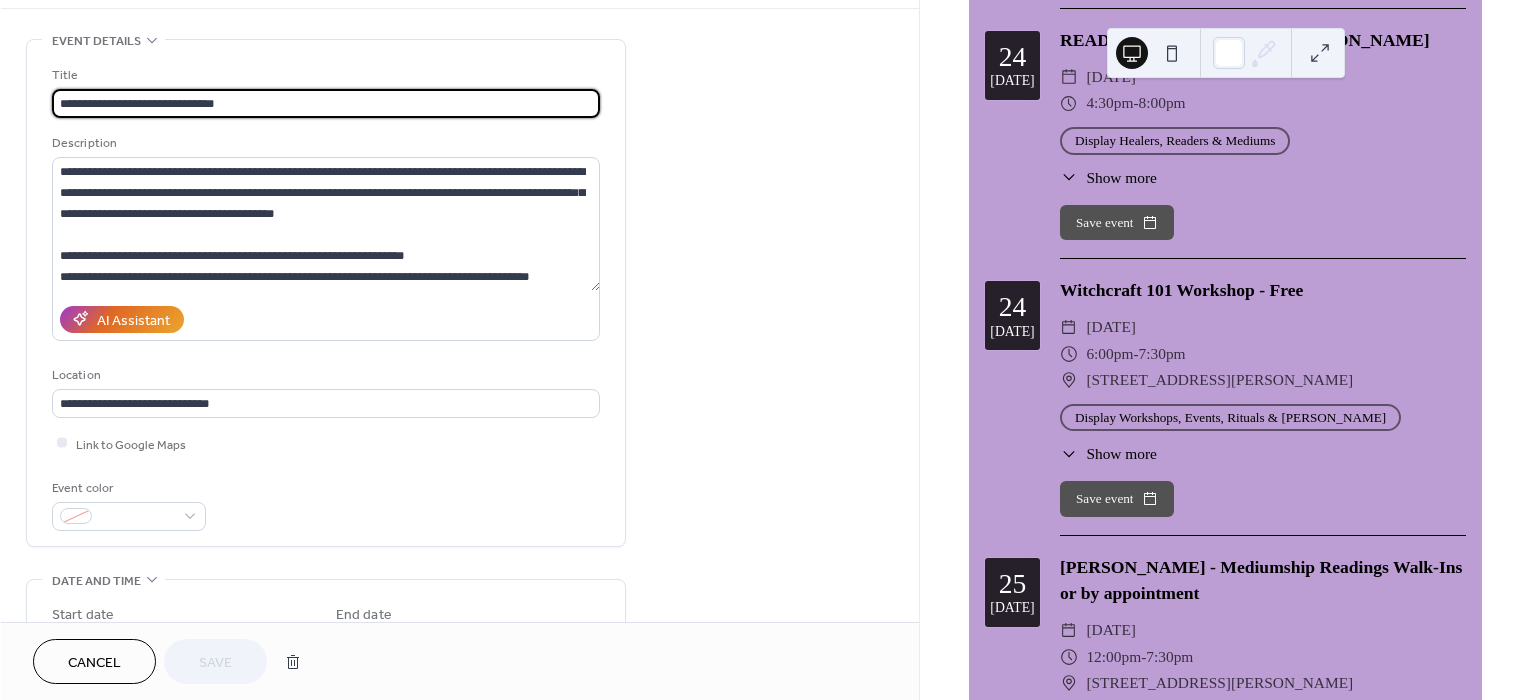 scroll, scrollTop: 0, scrollLeft: 0, axis: both 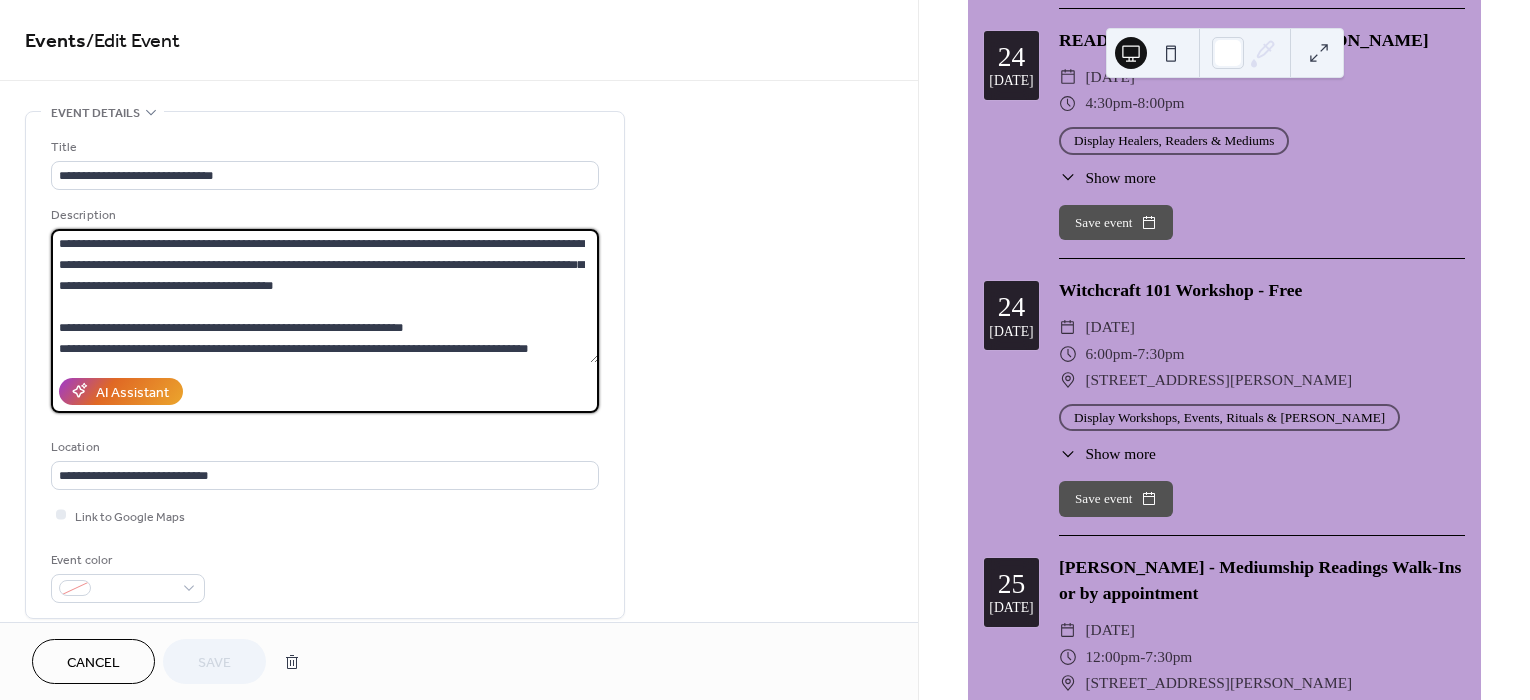drag, startPoint x: 59, startPoint y: 244, endPoint x: 377, endPoint y: 292, distance: 321.60223 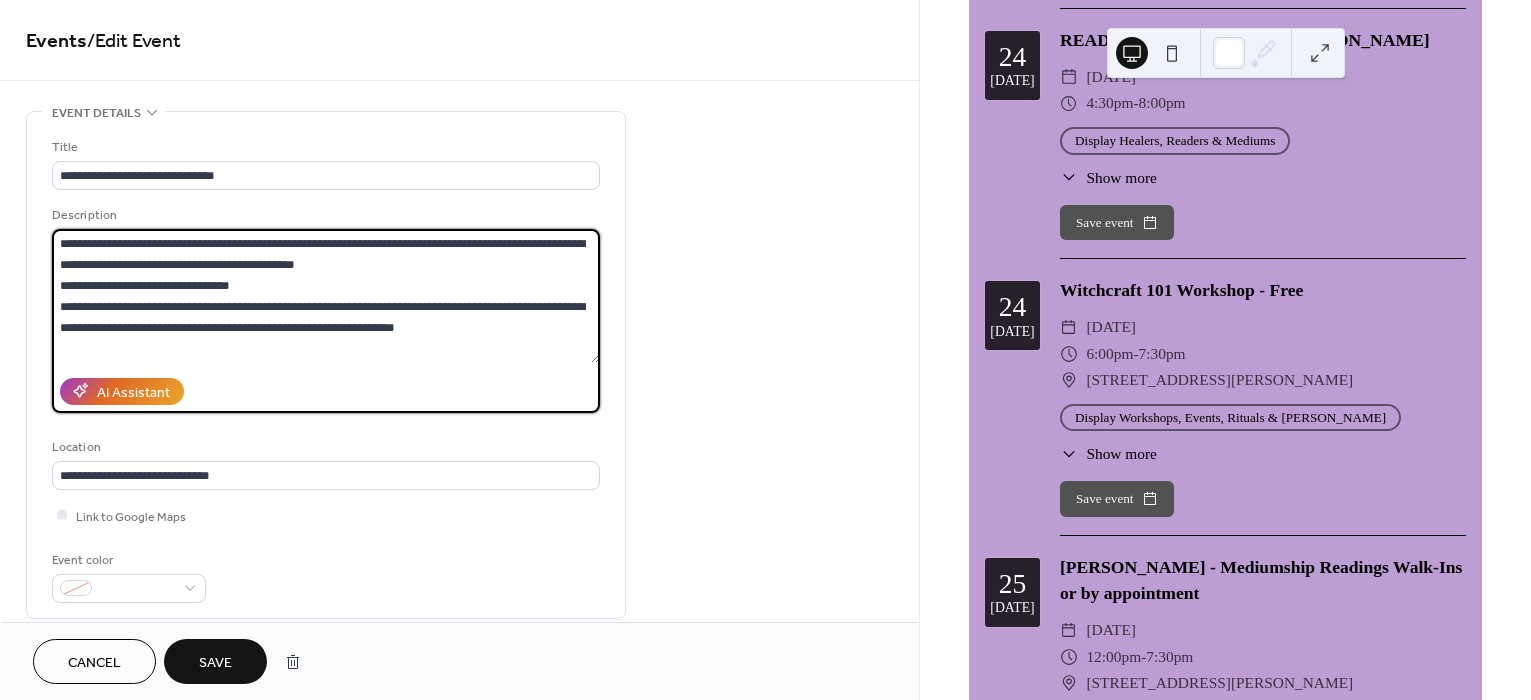 scroll, scrollTop: 2053, scrollLeft: 0, axis: vertical 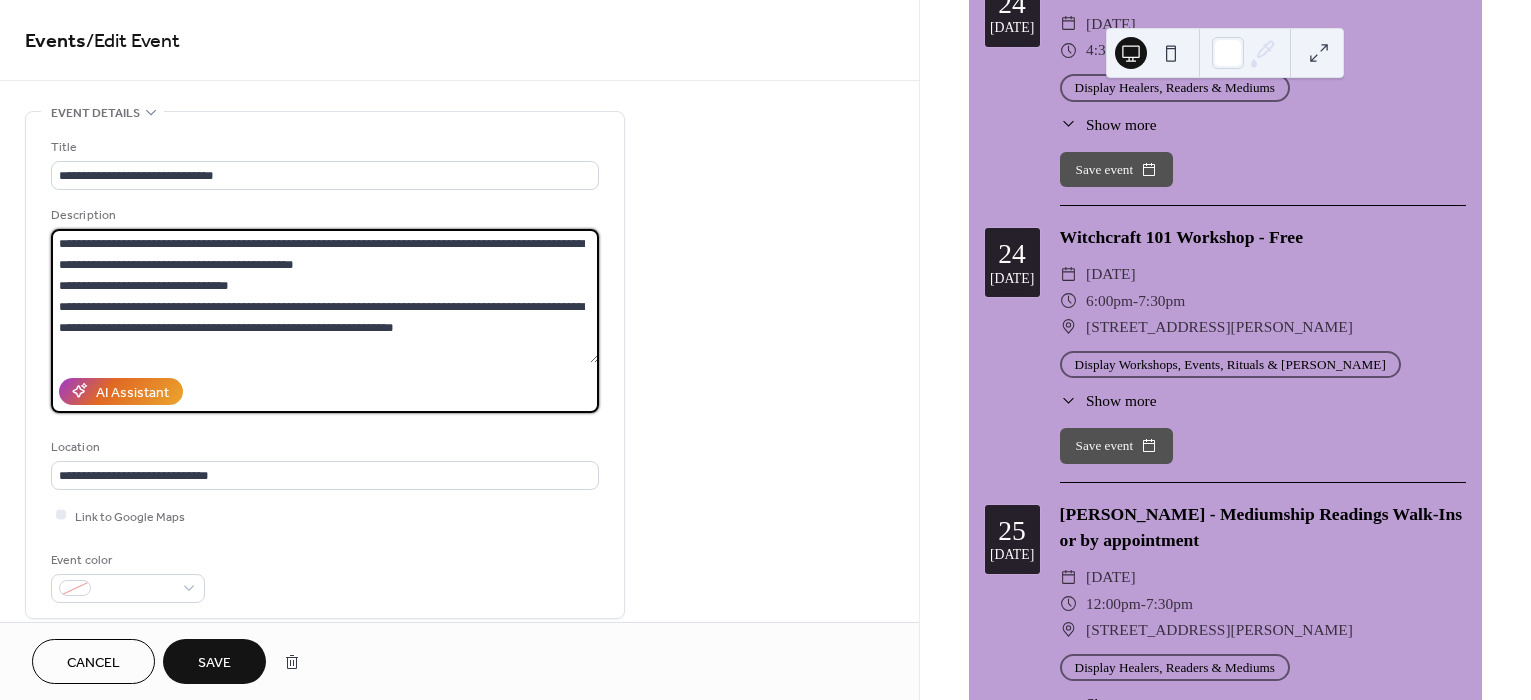 click on "**********" at bounding box center (325, 296) 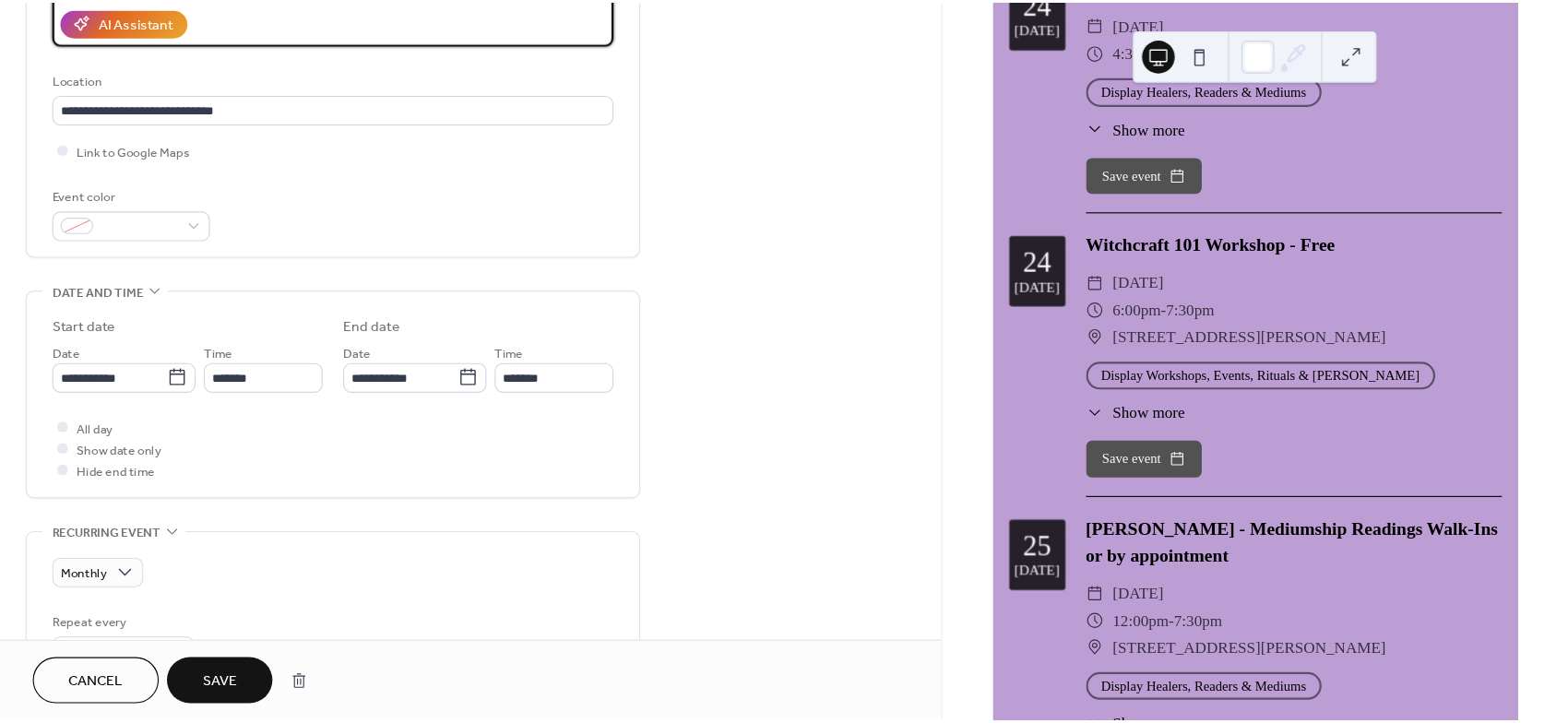 scroll, scrollTop: 0, scrollLeft: 0, axis: both 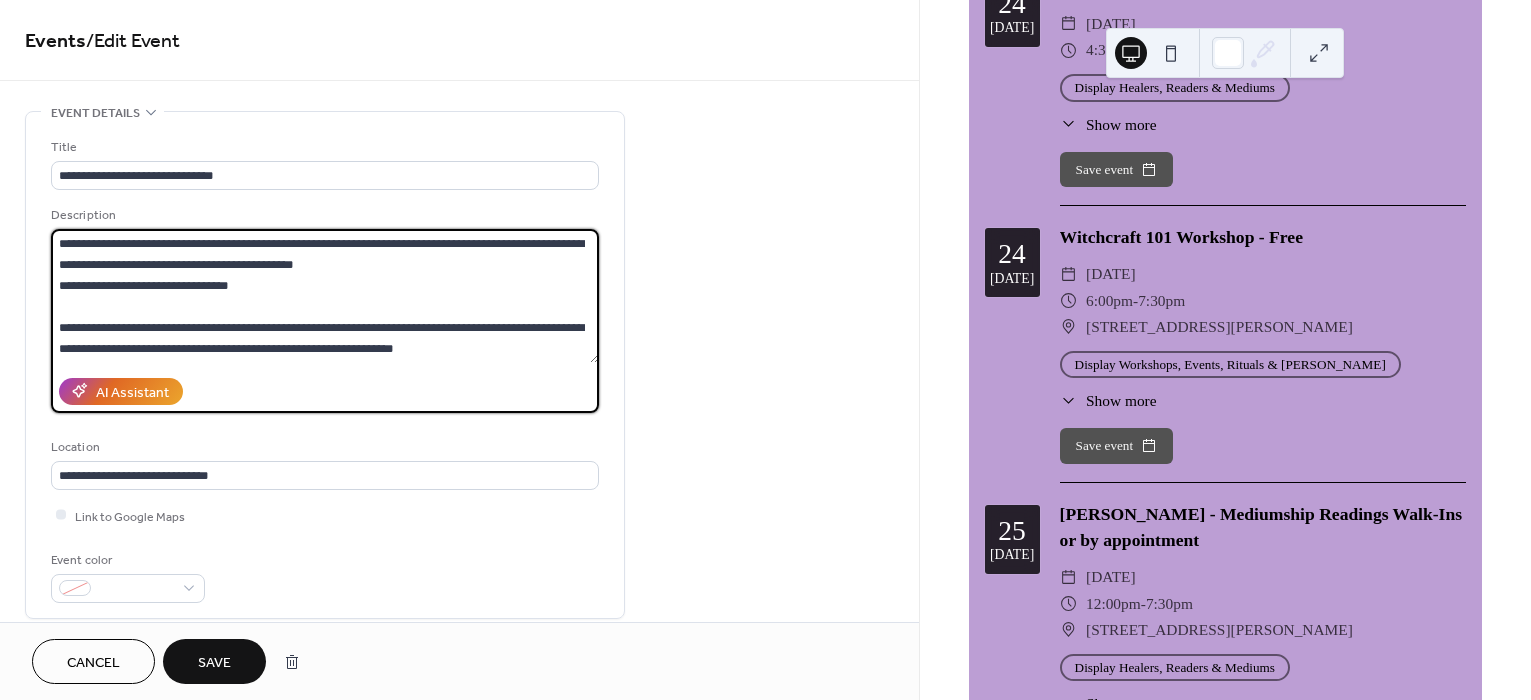 type on "**********" 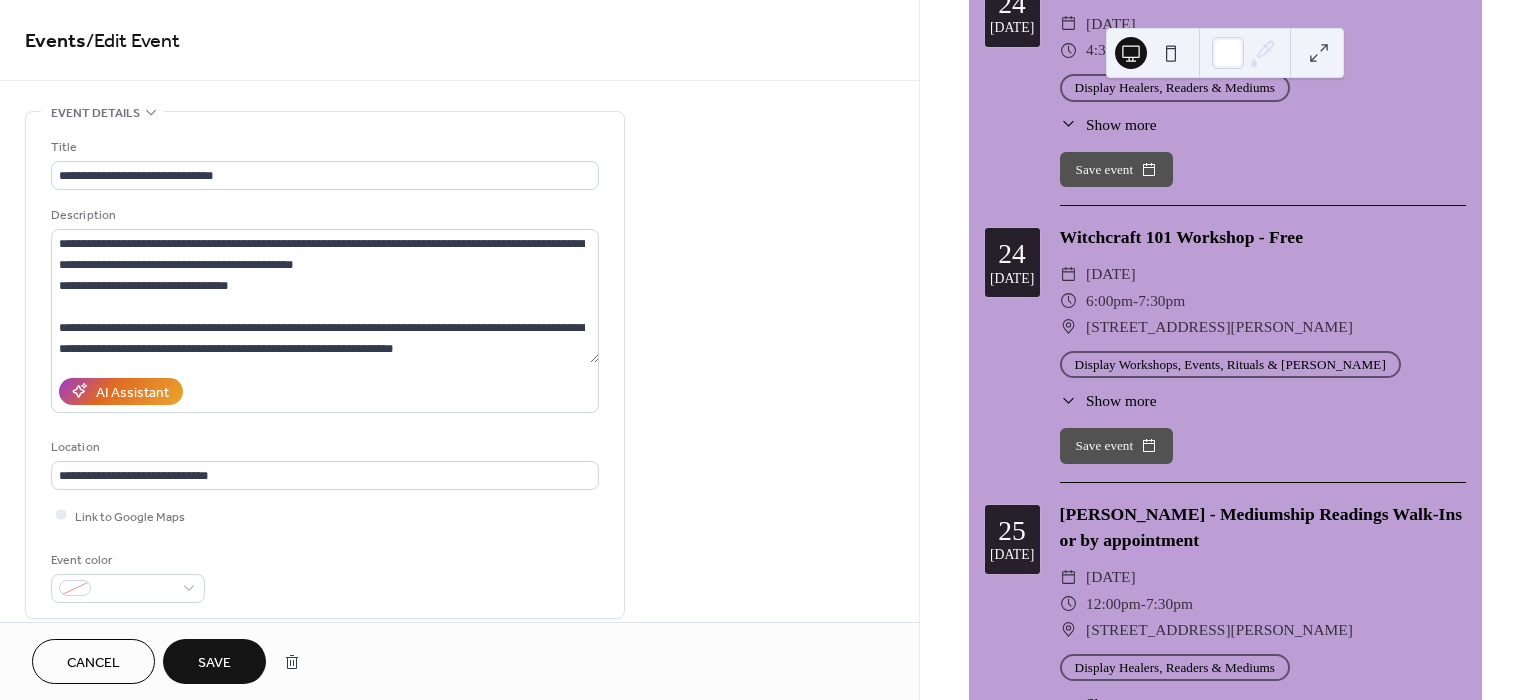 click on "Save" at bounding box center (214, 663) 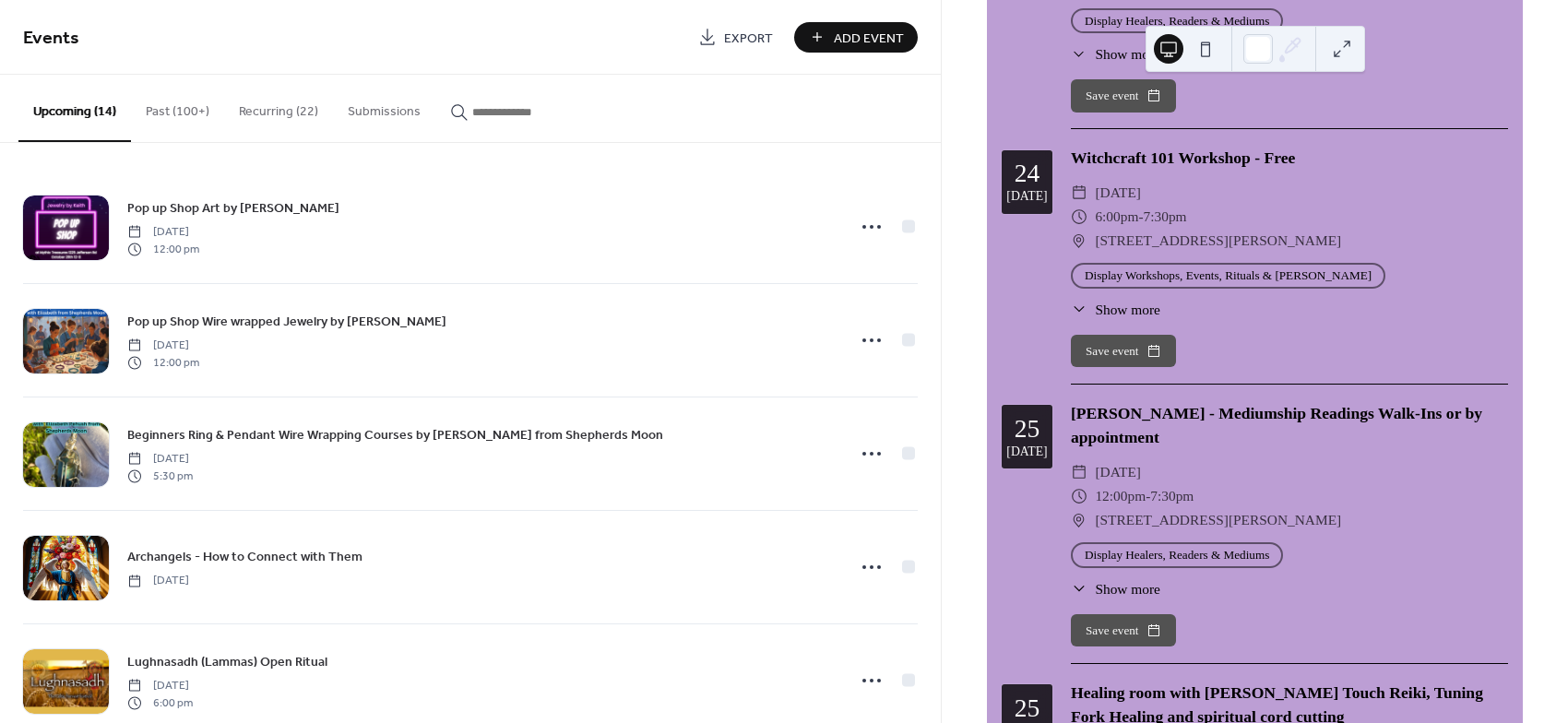 scroll, scrollTop: 1844, scrollLeft: 0, axis: vertical 